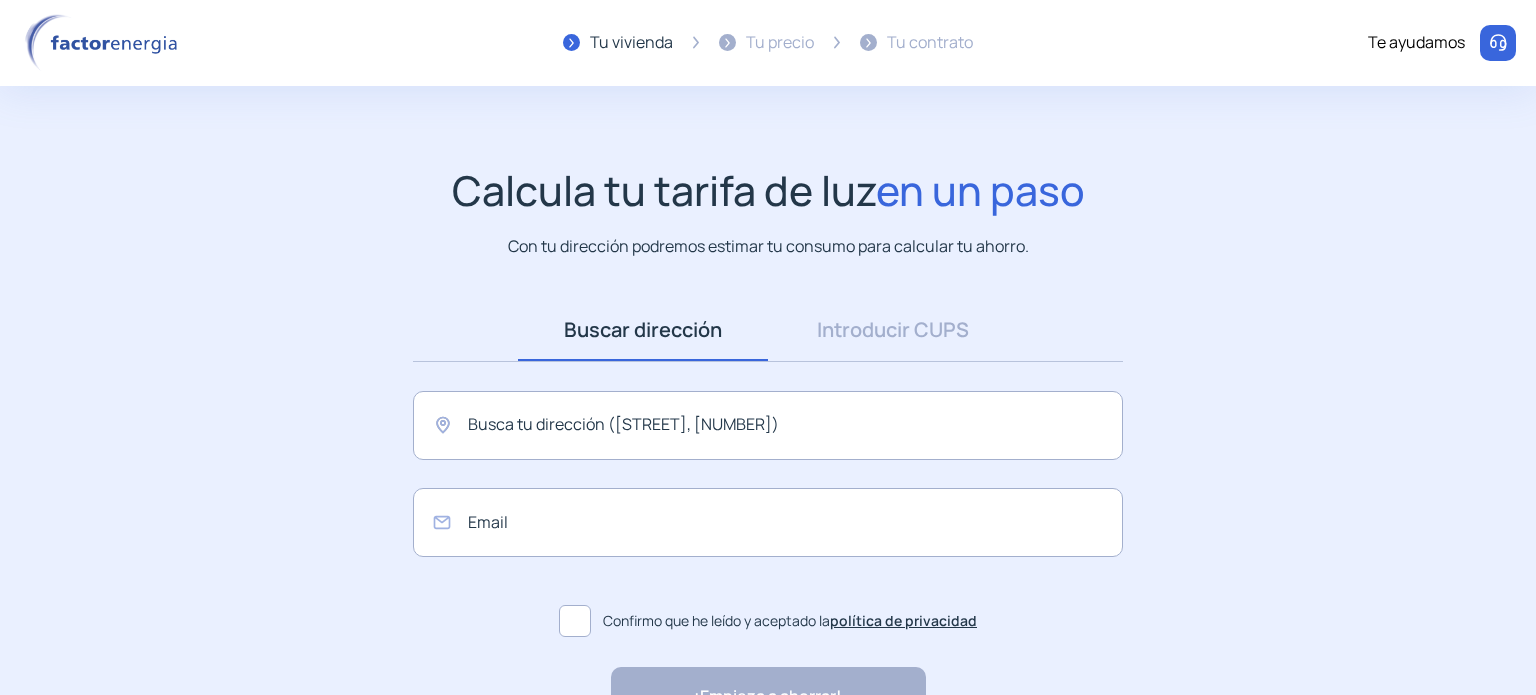 scroll, scrollTop: 0, scrollLeft: 0, axis: both 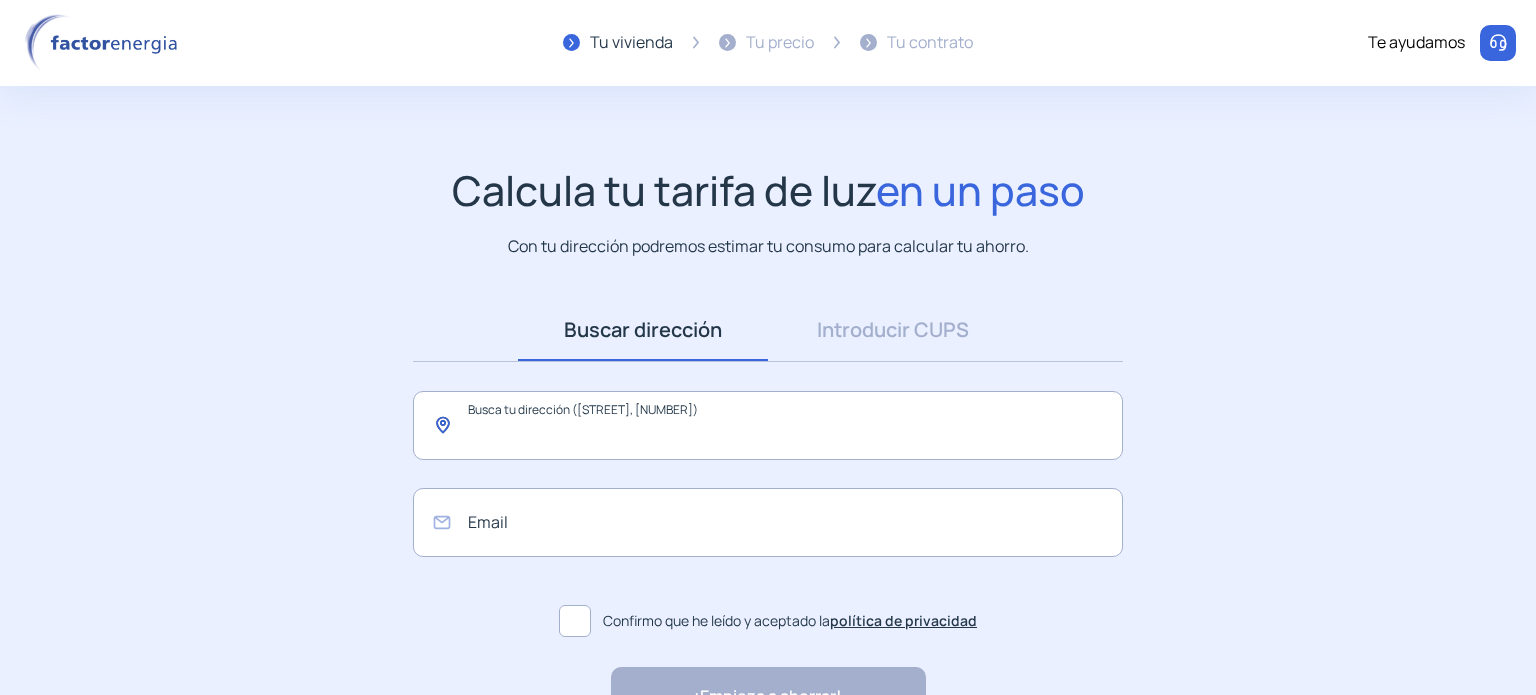 click at bounding box center (768, 425) 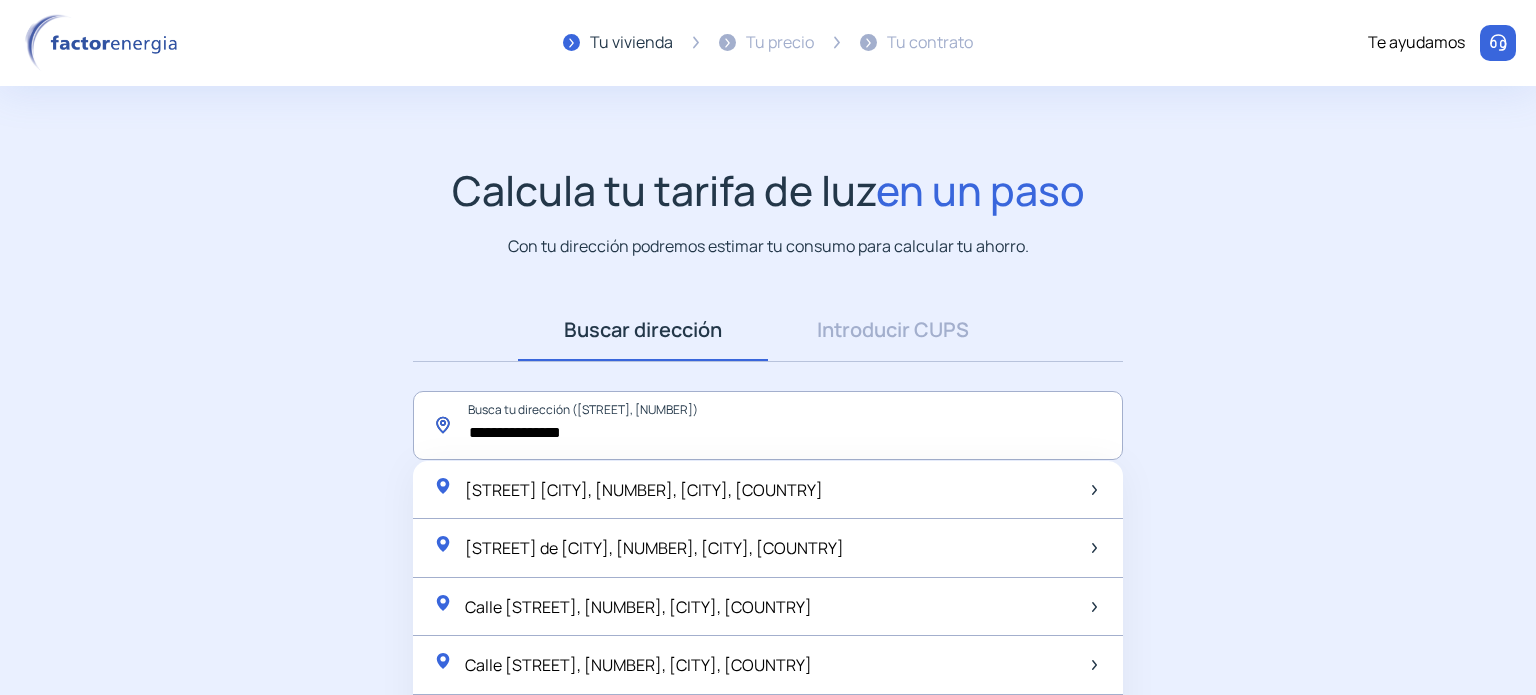 scroll, scrollTop: 130, scrollLeft: 0, axis: vertical 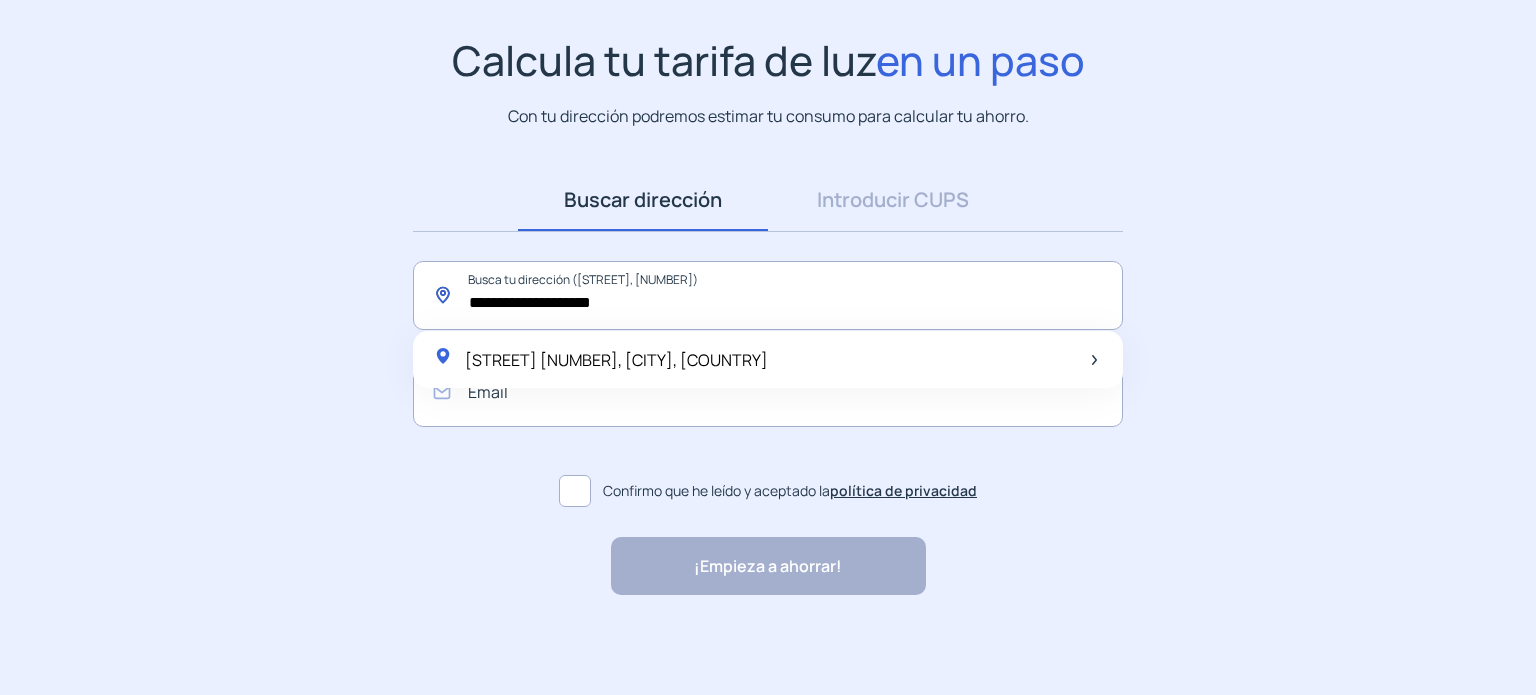type on "**********" 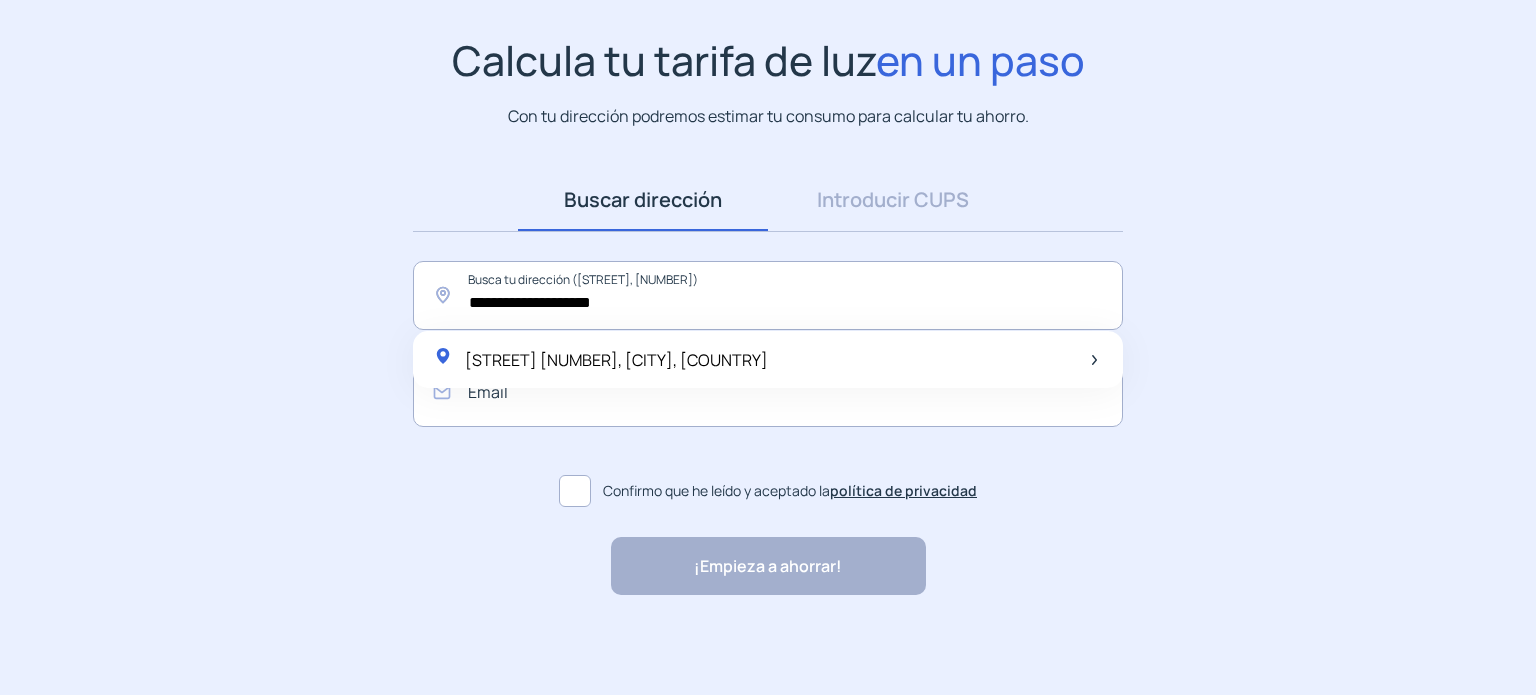 click on "[STREET] [NUMBER], [CITY], [COUNTRY]" at bounding box center (616, 360) 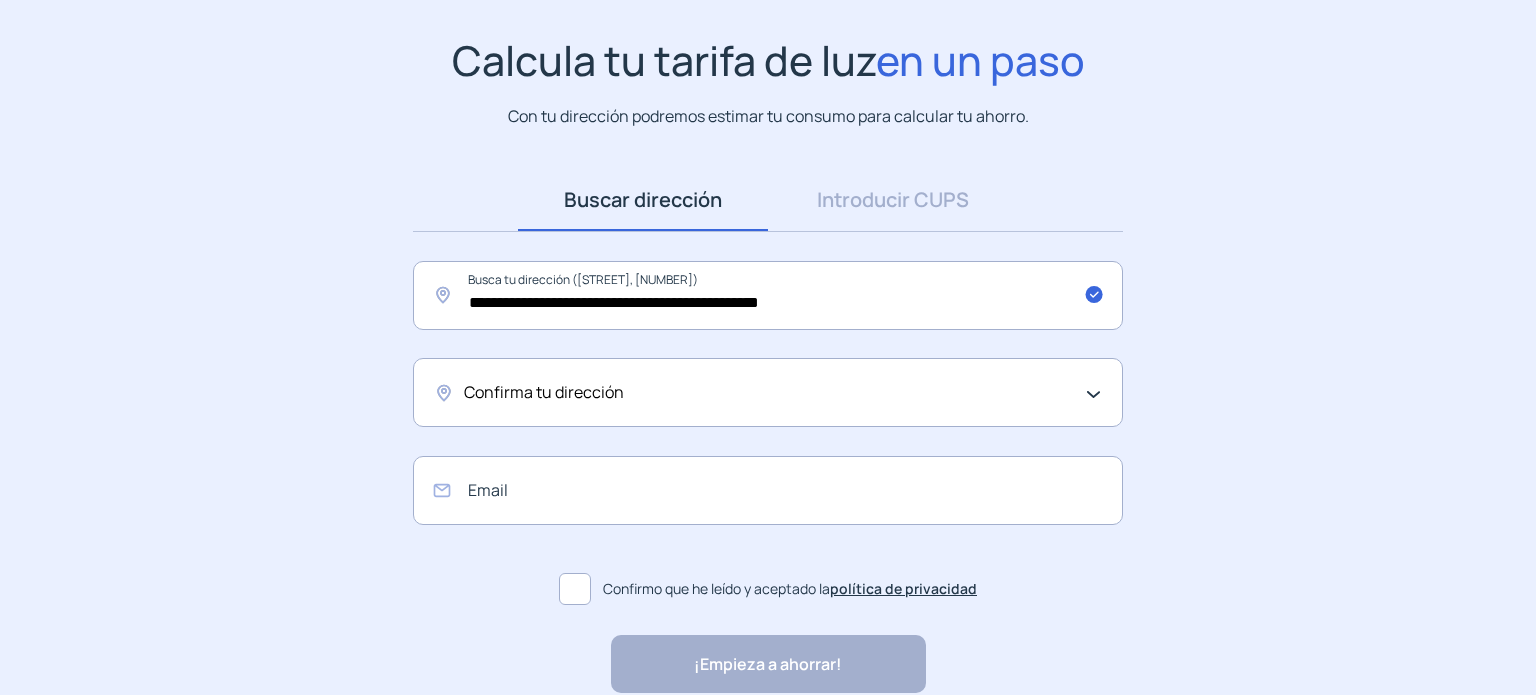 click on "Confirma tu dirección" at bounding box center (768, 392) 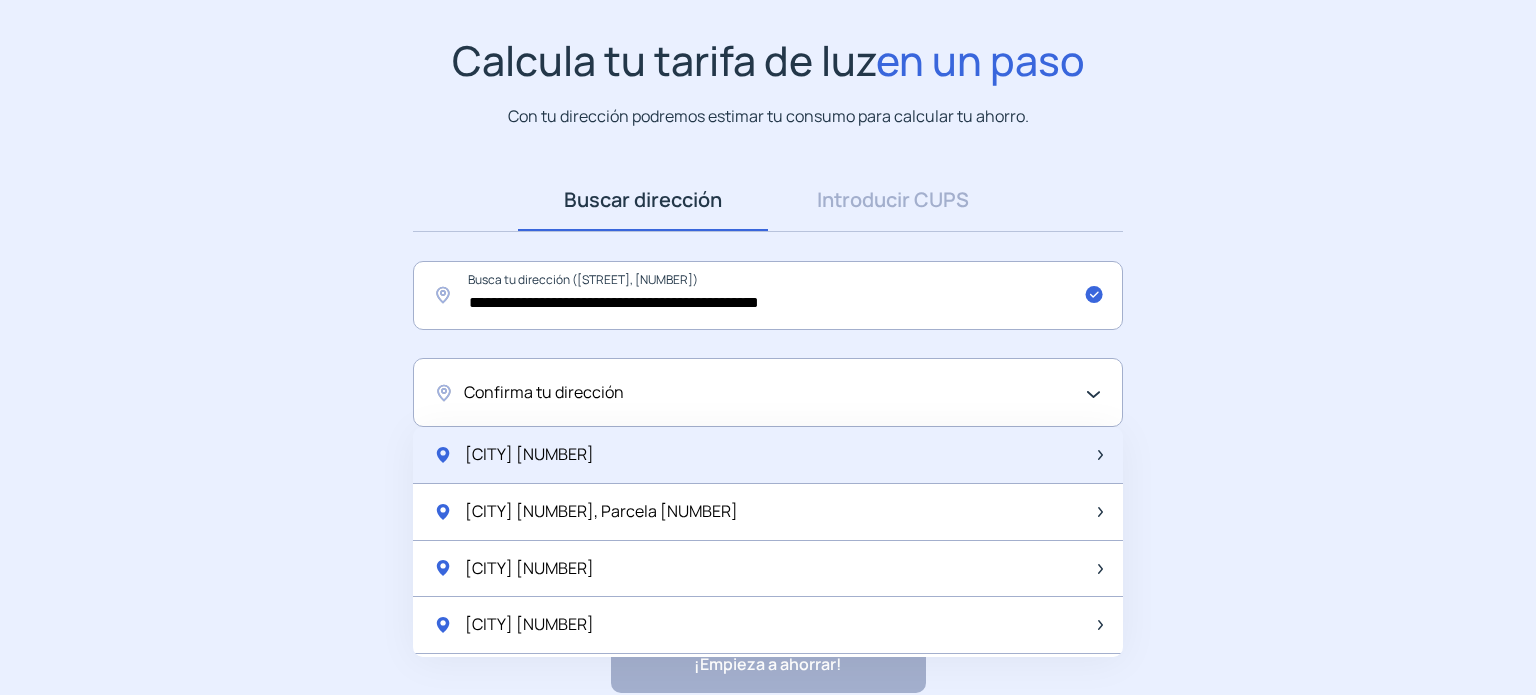 click on "[STREET] [NUMBER]" at bounding box center [768, 455] 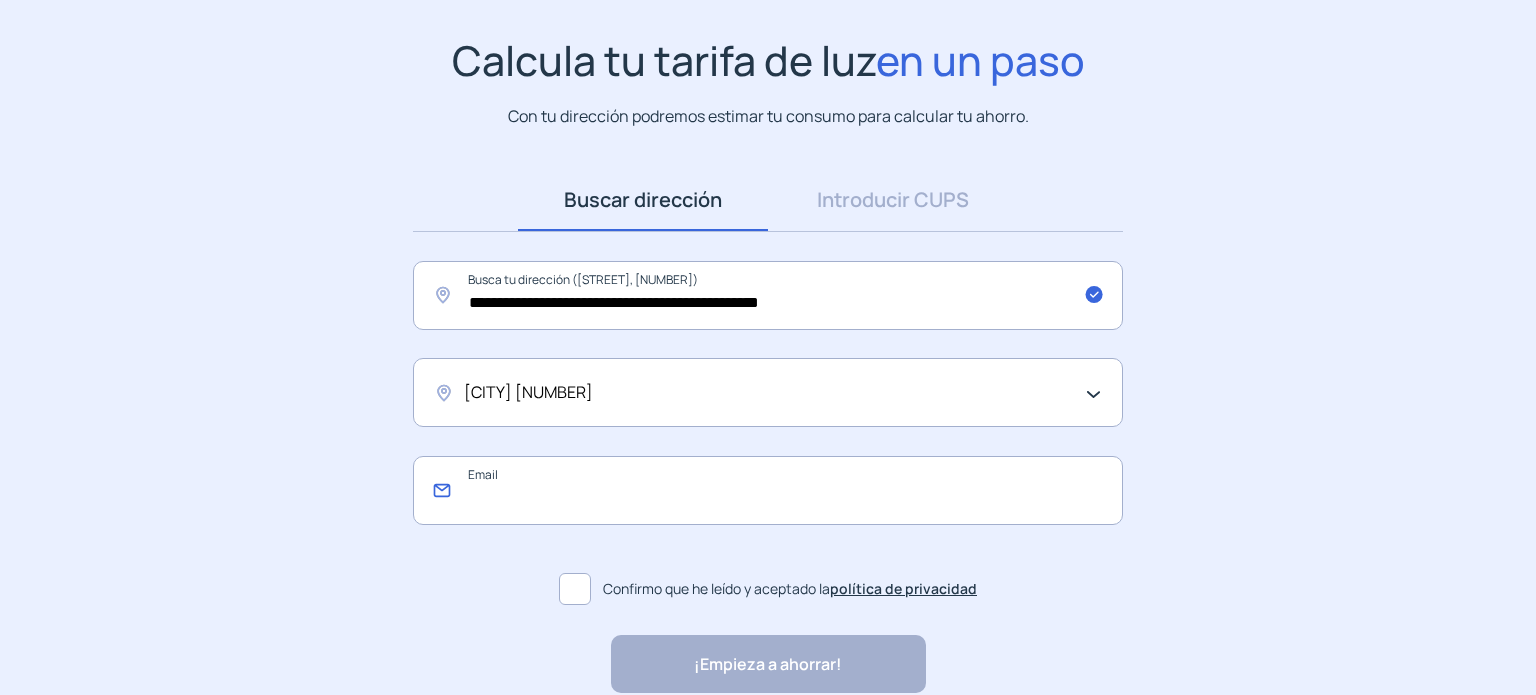 click at bounding box center [768, 490] 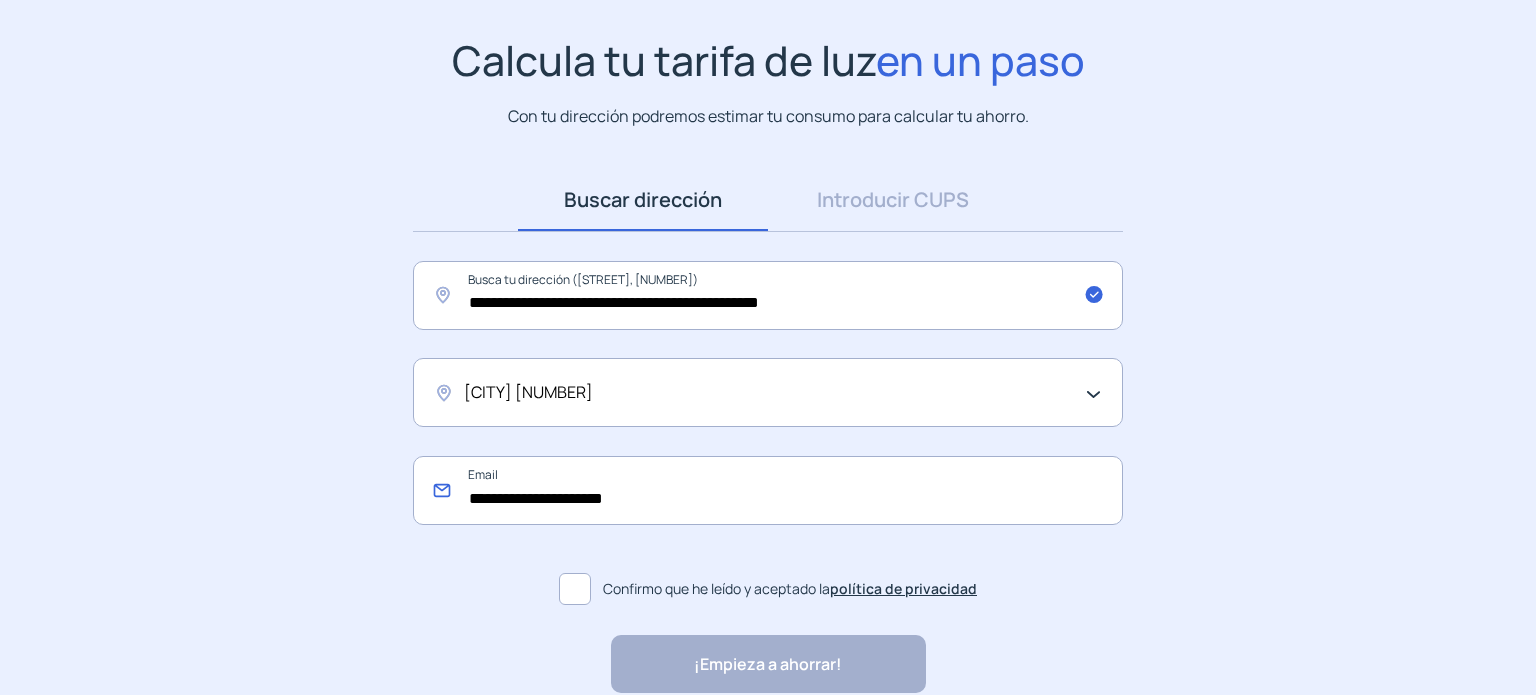 scroll, scrollTop: 228, scrollLeft: 0, axis: vertical 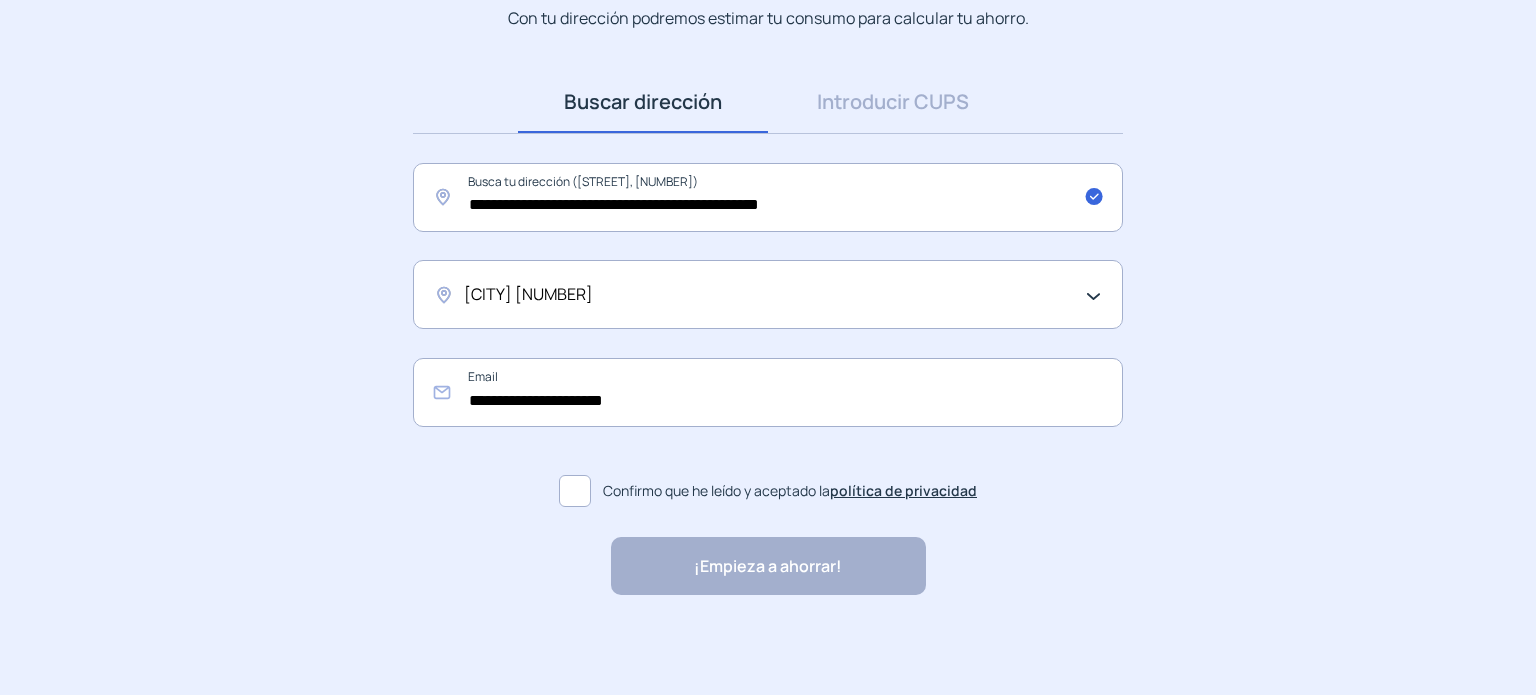 click at bounding box center [575, 491] 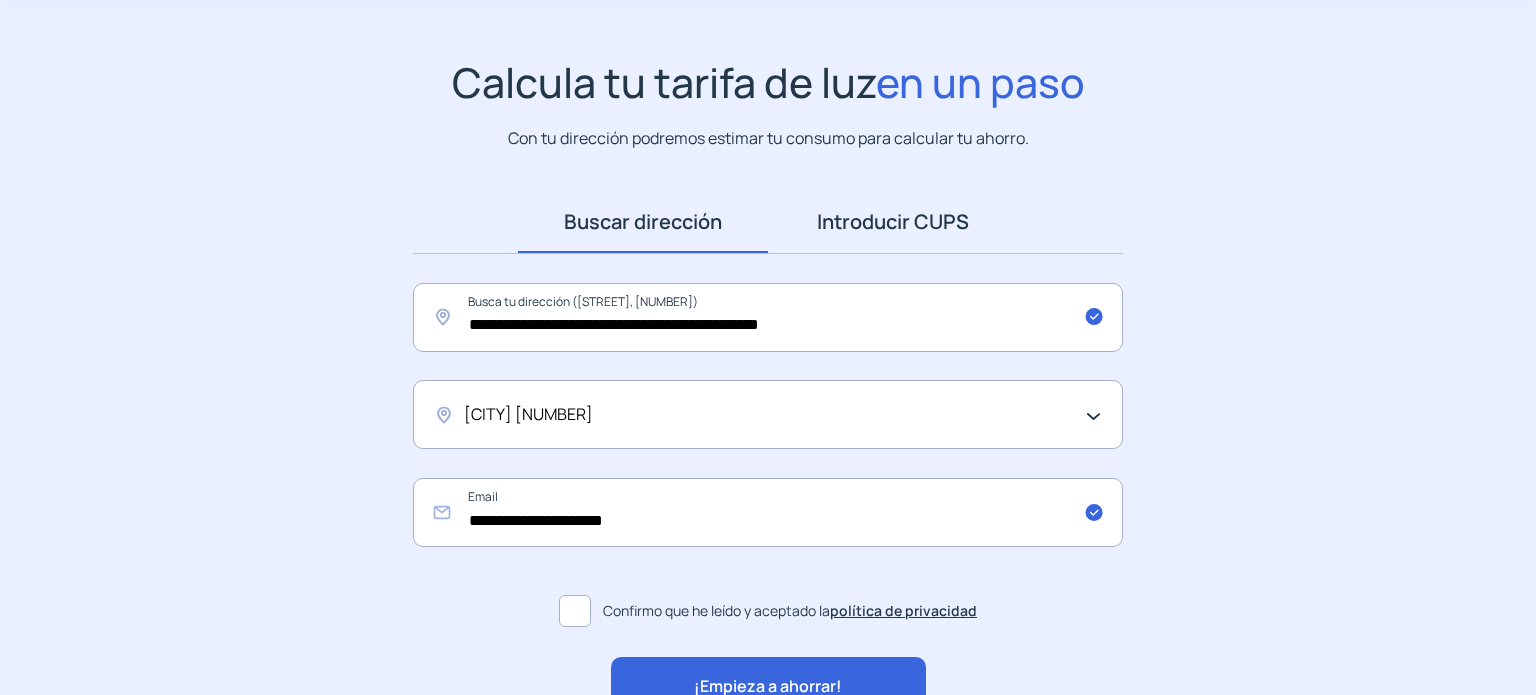 scroll, scrollTop: 0, scrollLeft: 0, axis: both 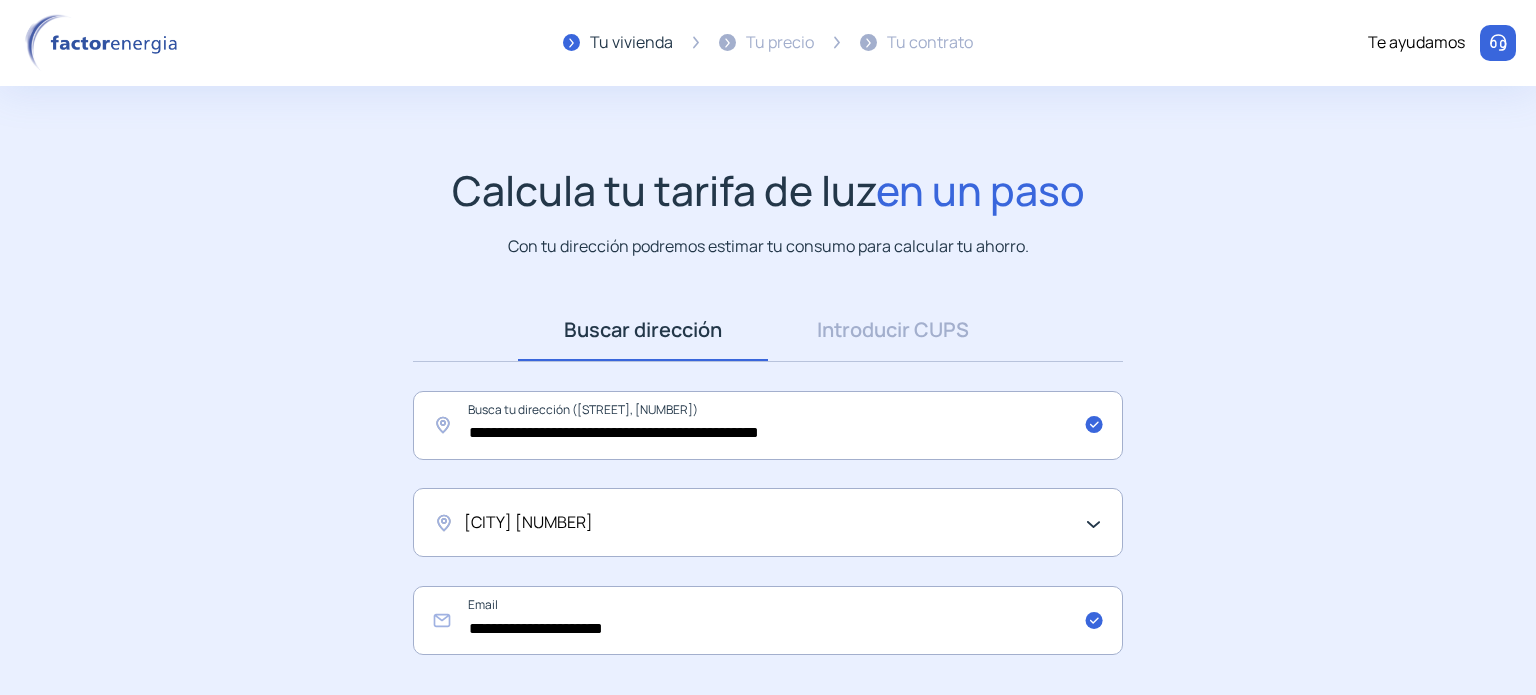 click at bounding box center [1498, 43] 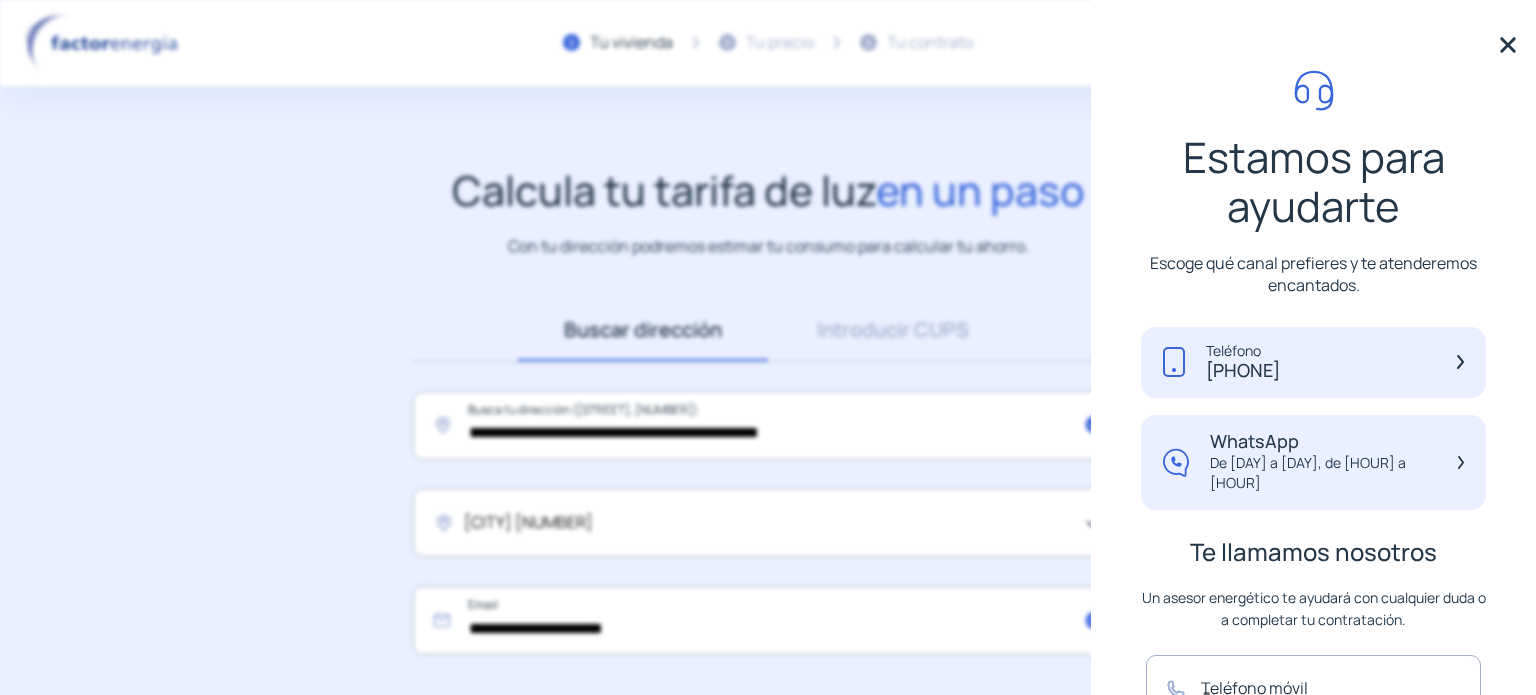 click at bounding box center [1508, 45] 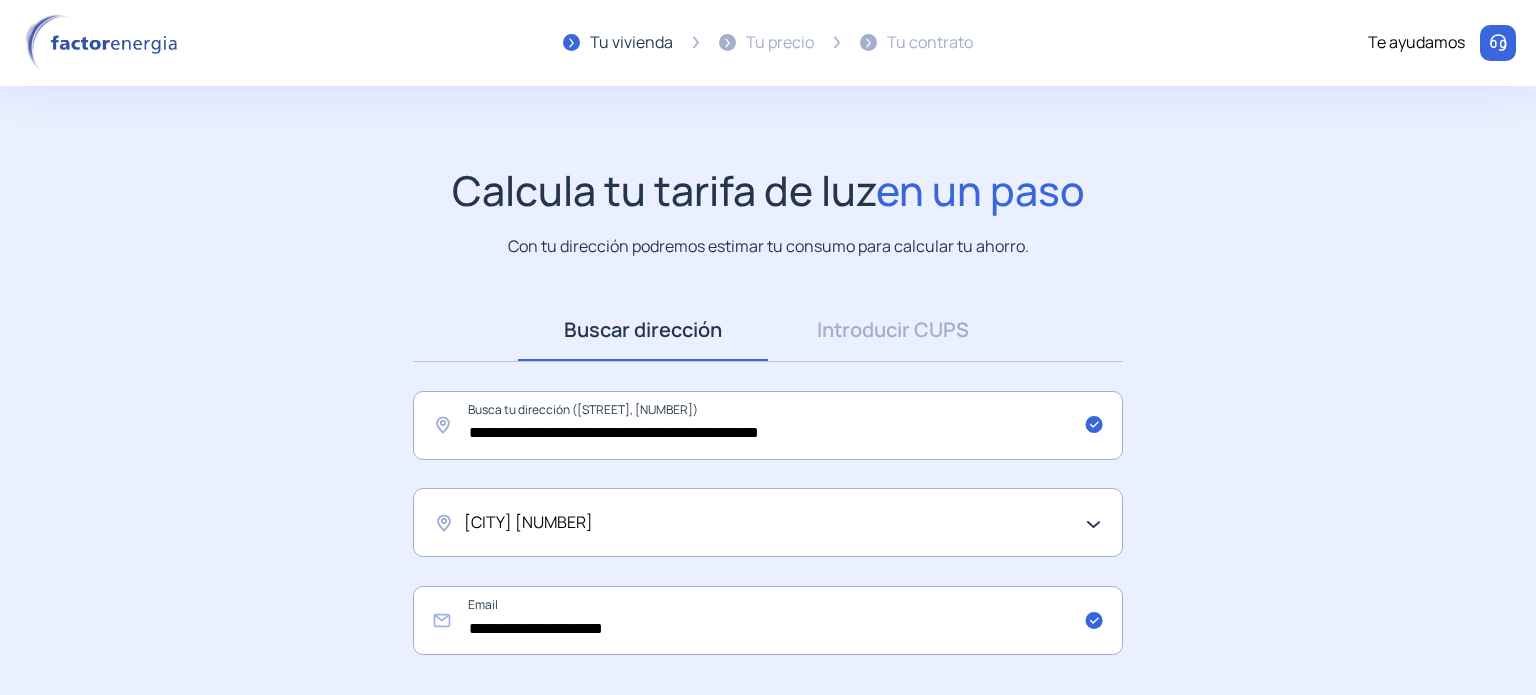 click at bounding box center (105, 43) 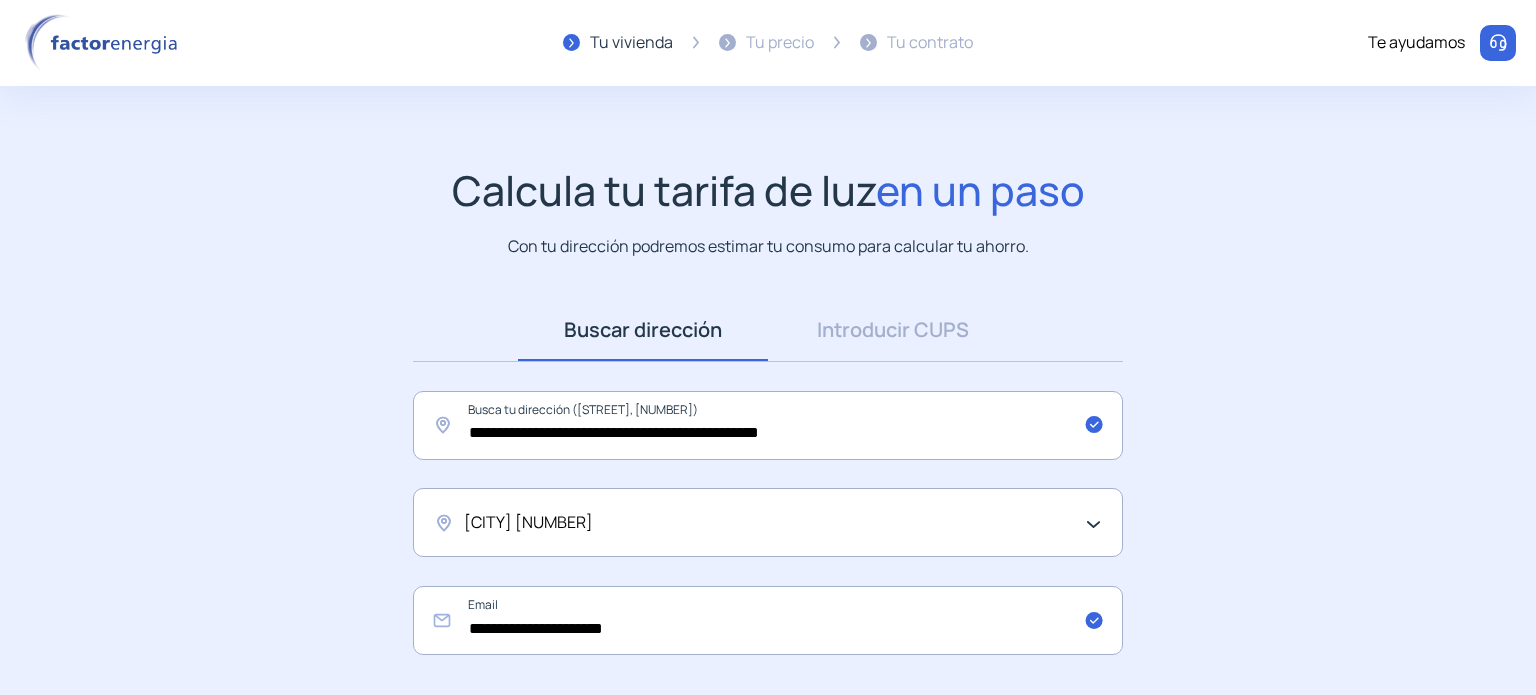 click at bounding box center [1498, 43] 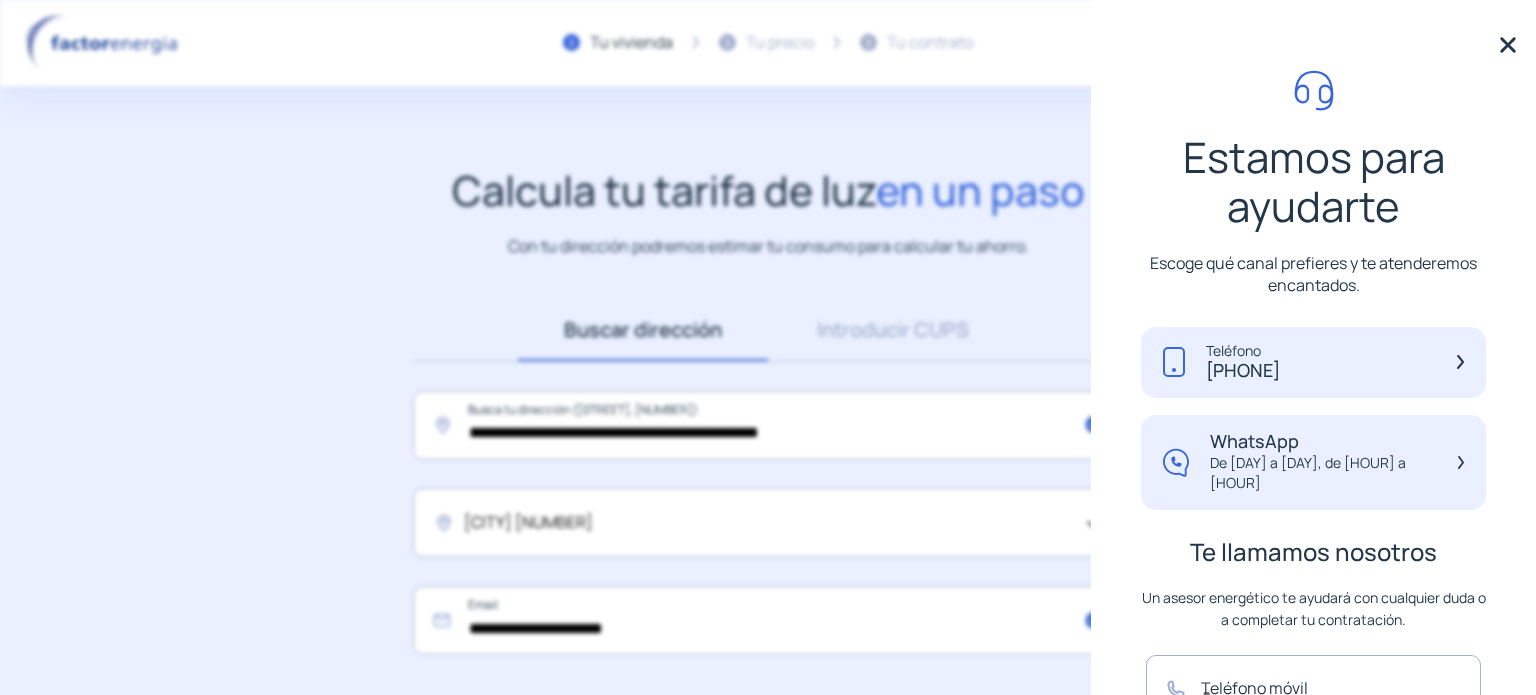 click on "Tu vivienda Tu precio Tu contrato Te ayudamos" at bounding box center [768, 43] 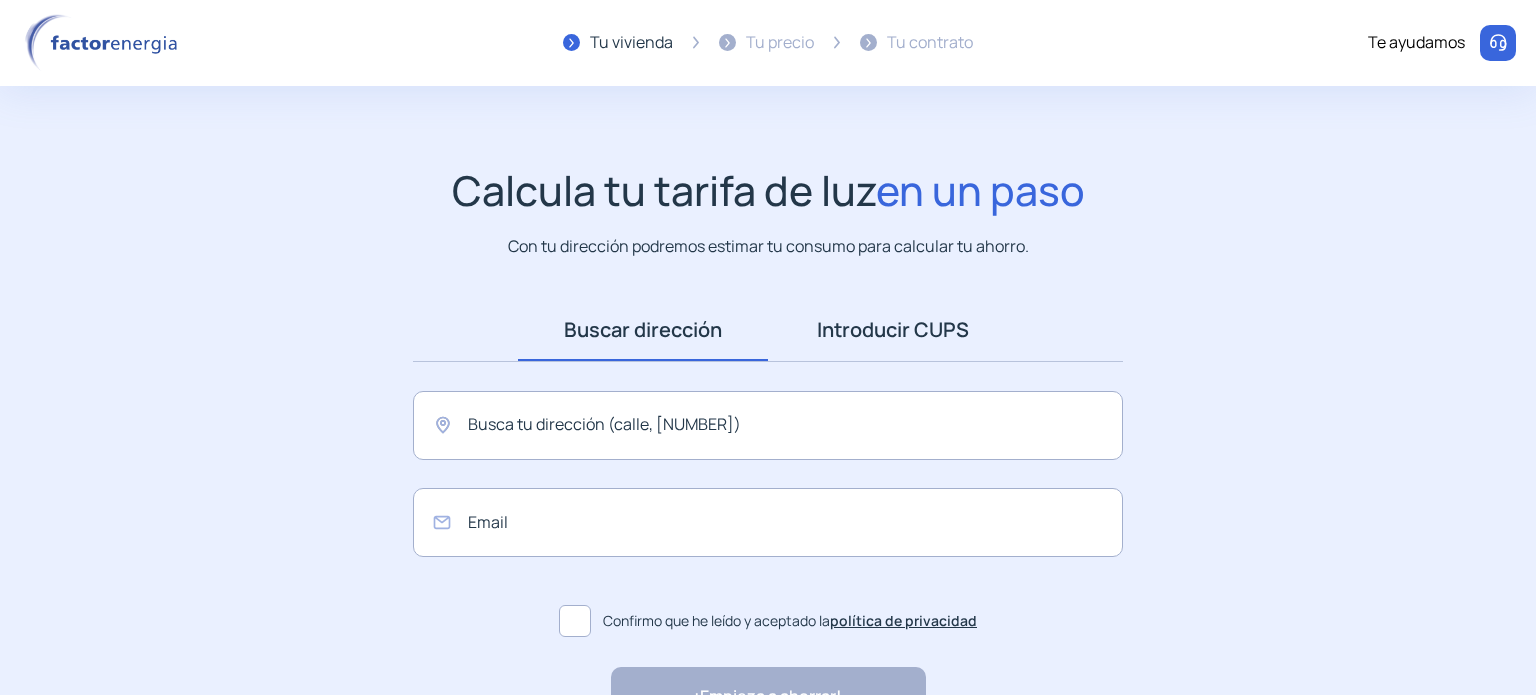 scroll, scrollTop: 0, scrollLeft: 0, axis: both 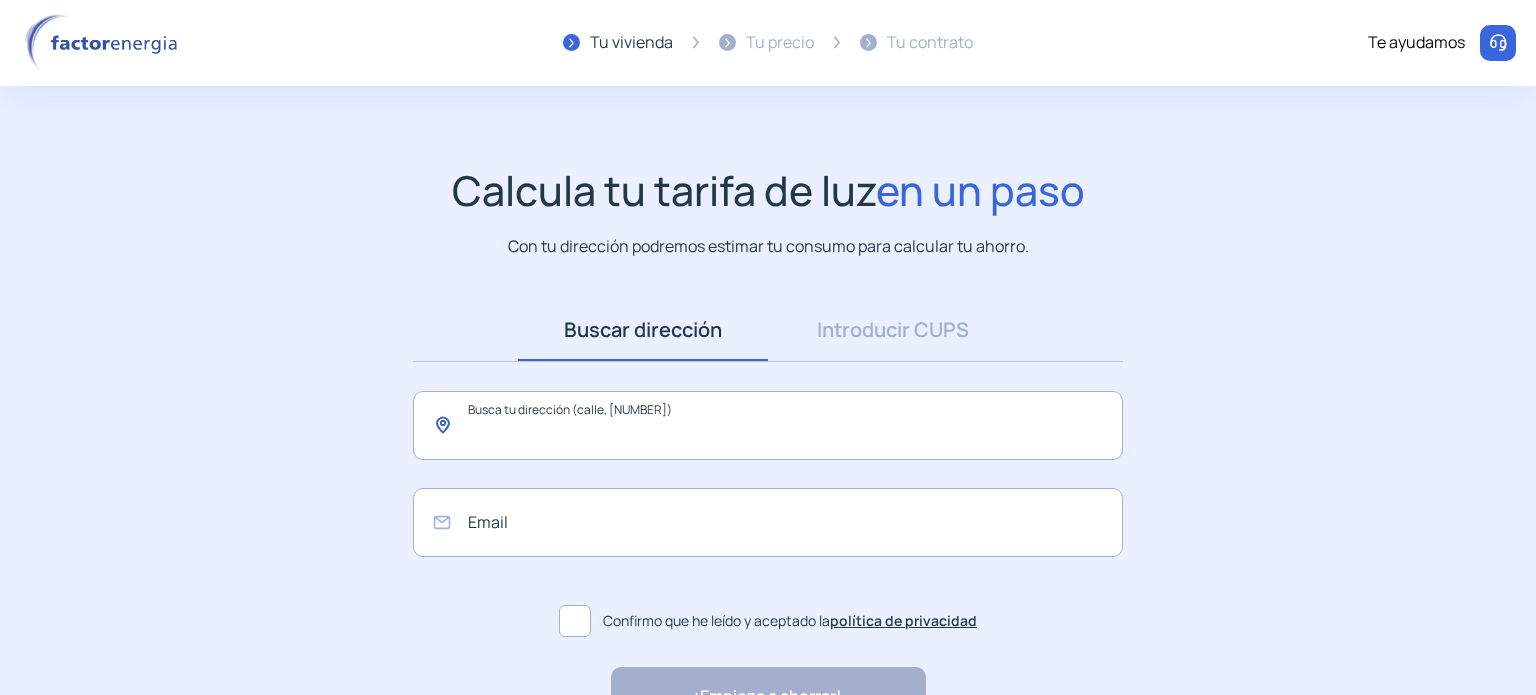 click at bounding box center [768, 425] 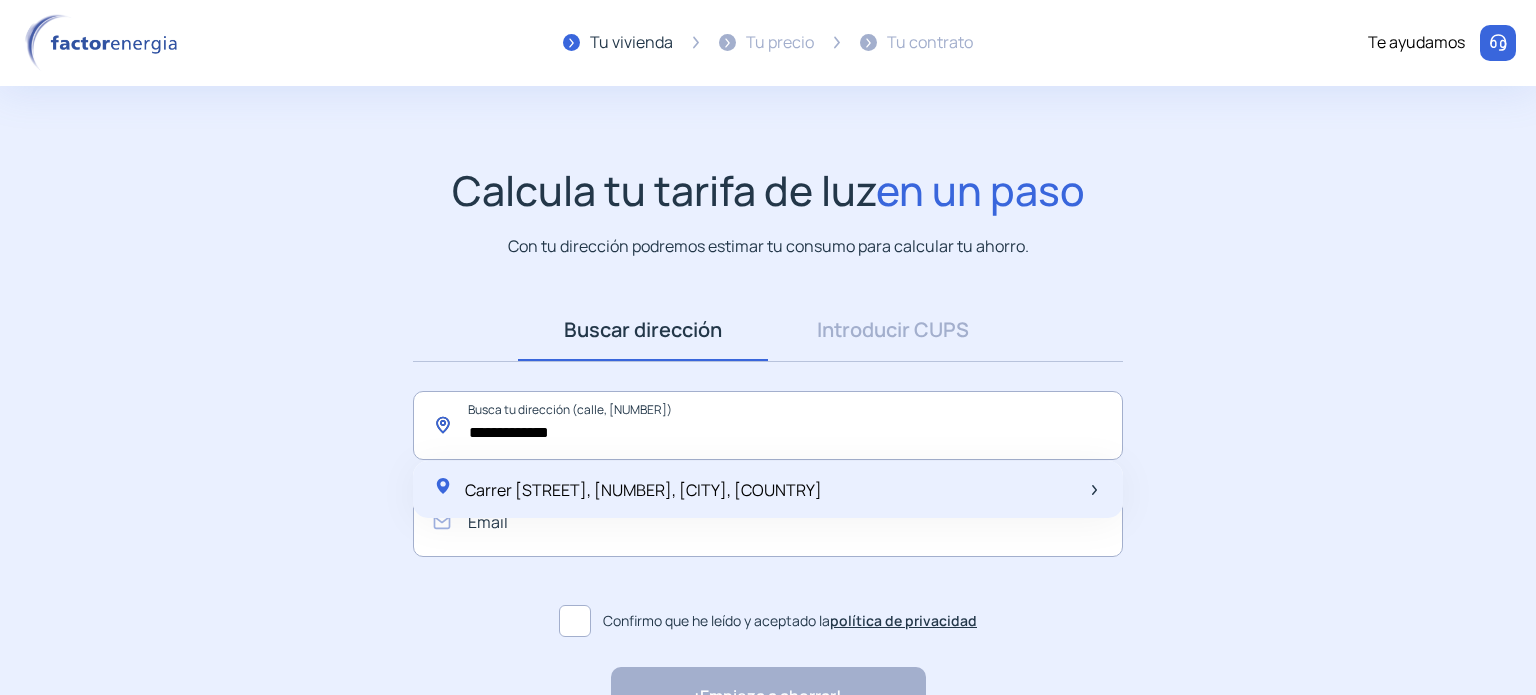 type on "**********" 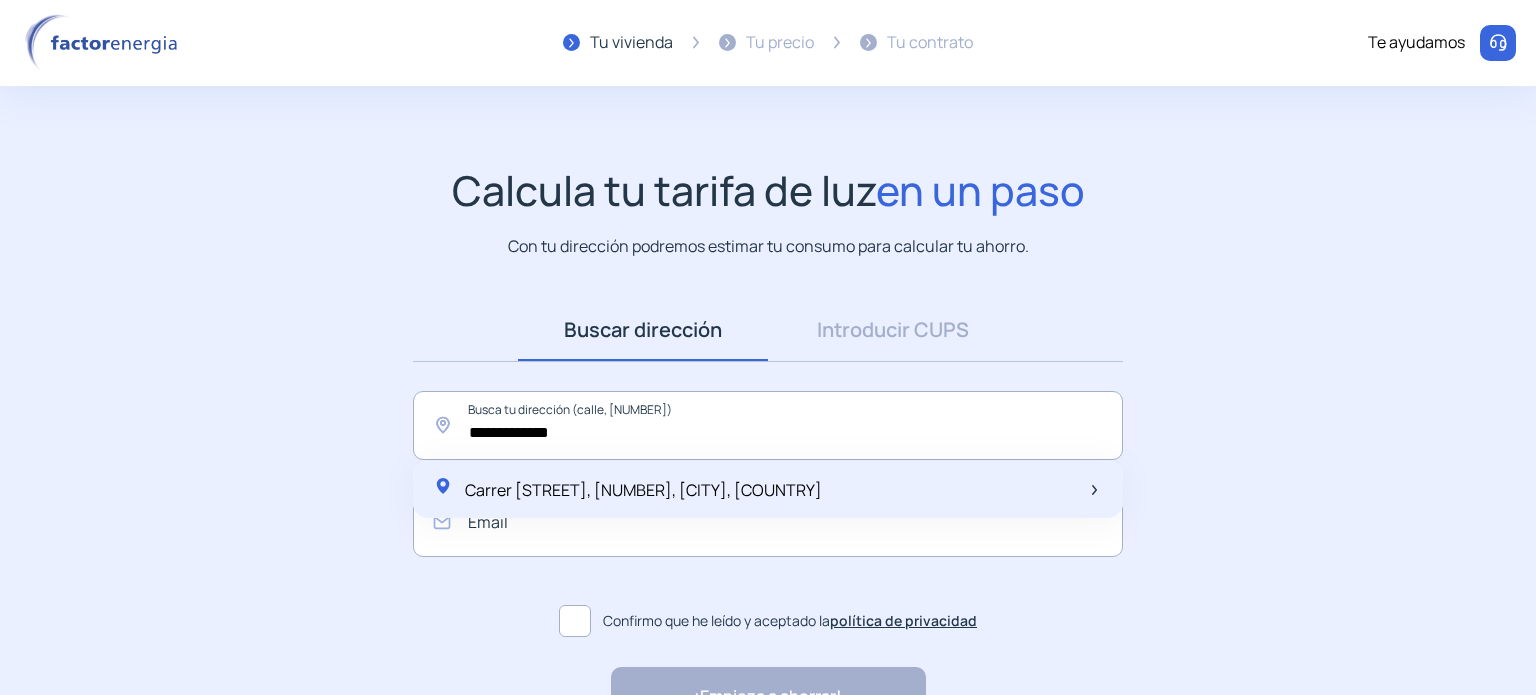 click on "[STREET] [NUMBER], [CITY], [COUNTRY]" at bounding box center (643, 490) 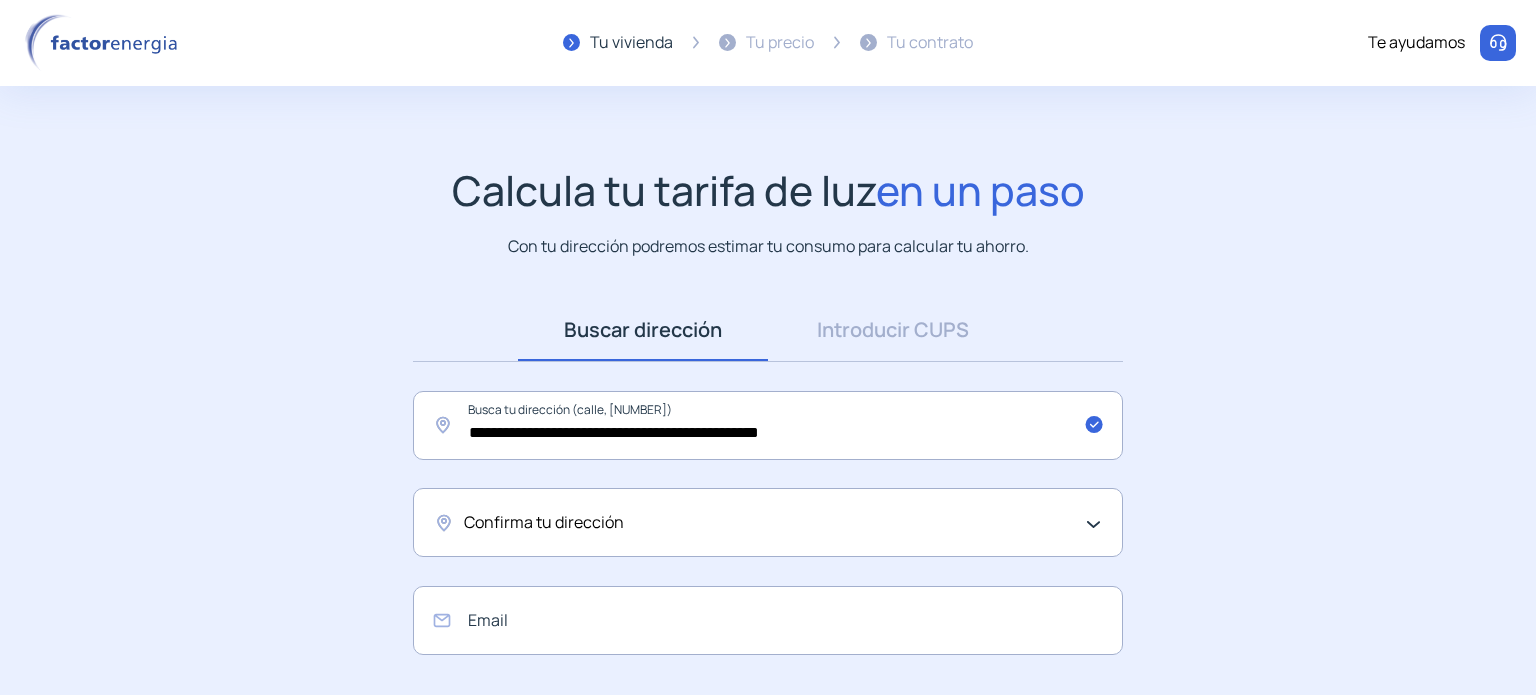 click on "Confirma tu dirección" at bounding box center (544, 523) 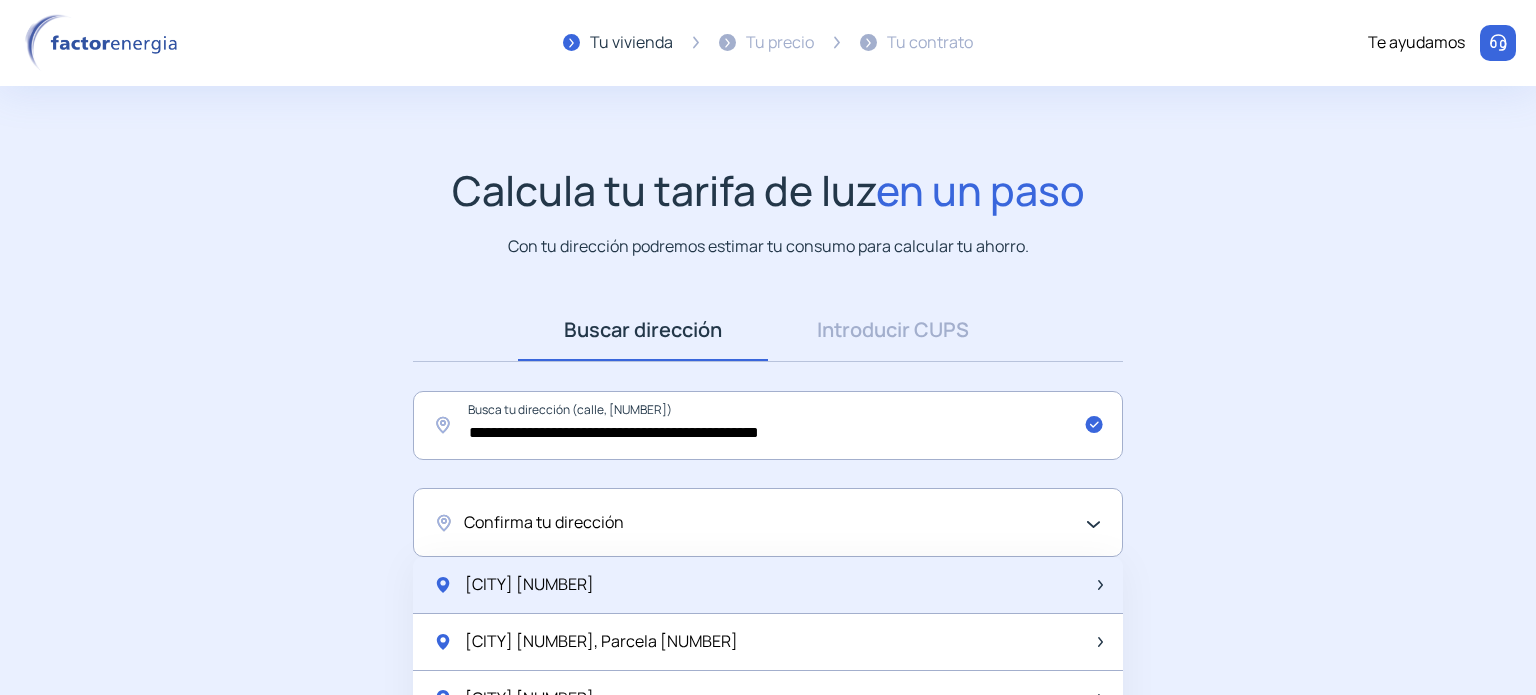 click on "[STREET] [NUMBER]" at bounding box center (768, 585) 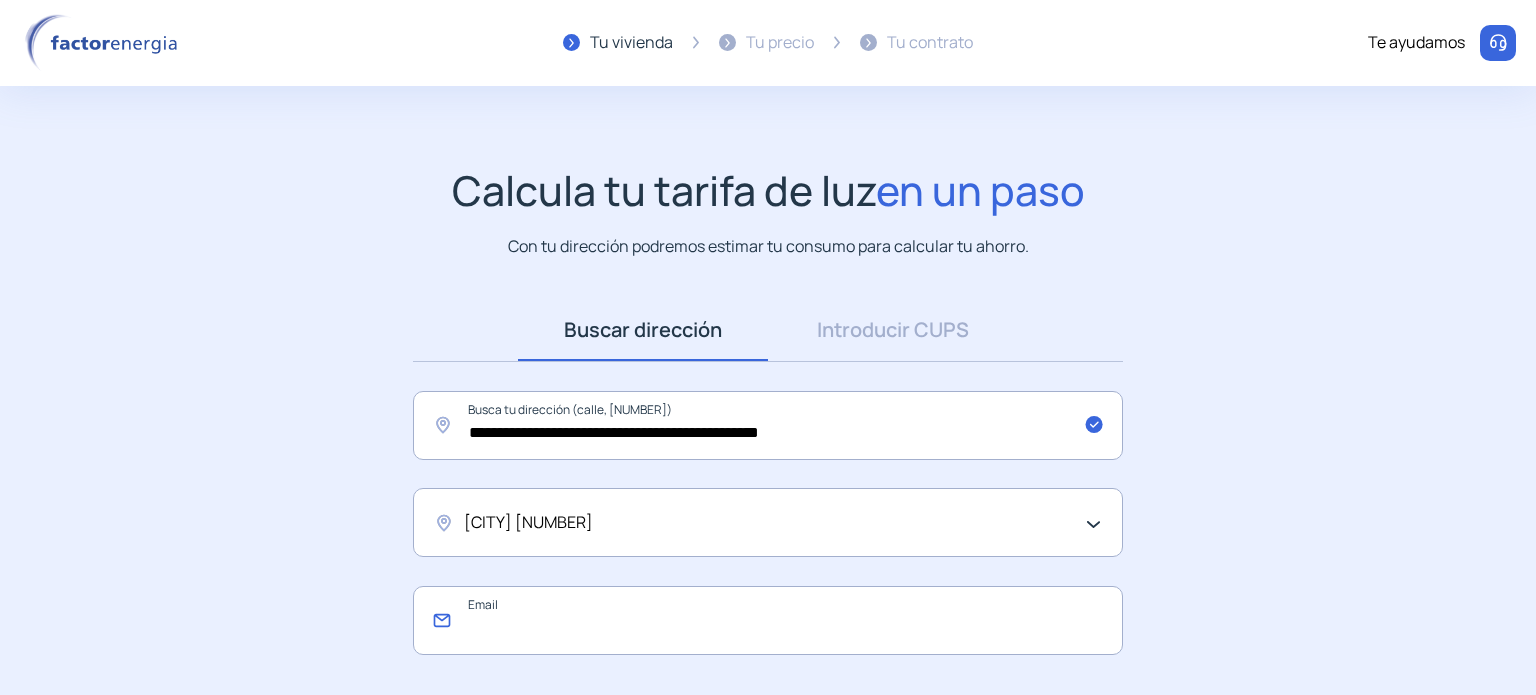 click at bounding box center (768, 620) 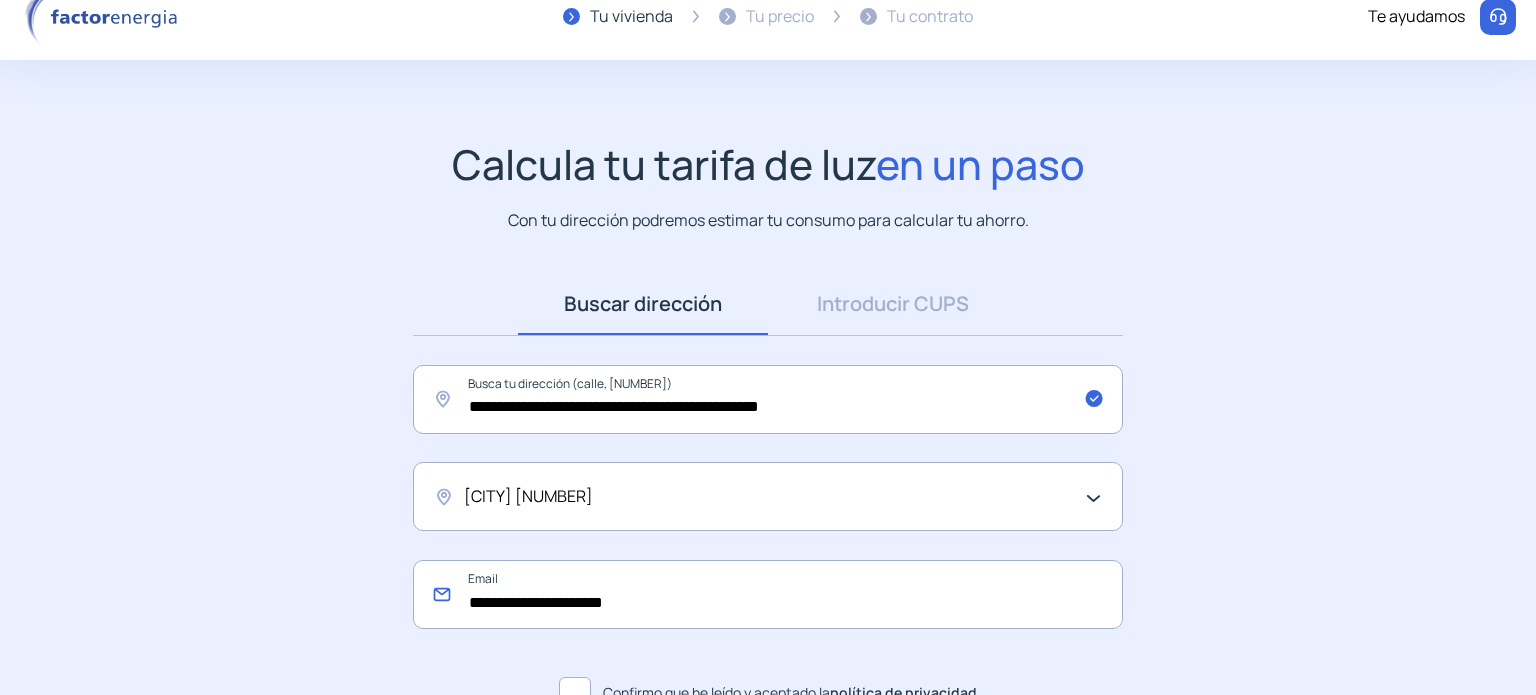scroll, scrollTop: 200, scrollLeft: 0, axis: vertical 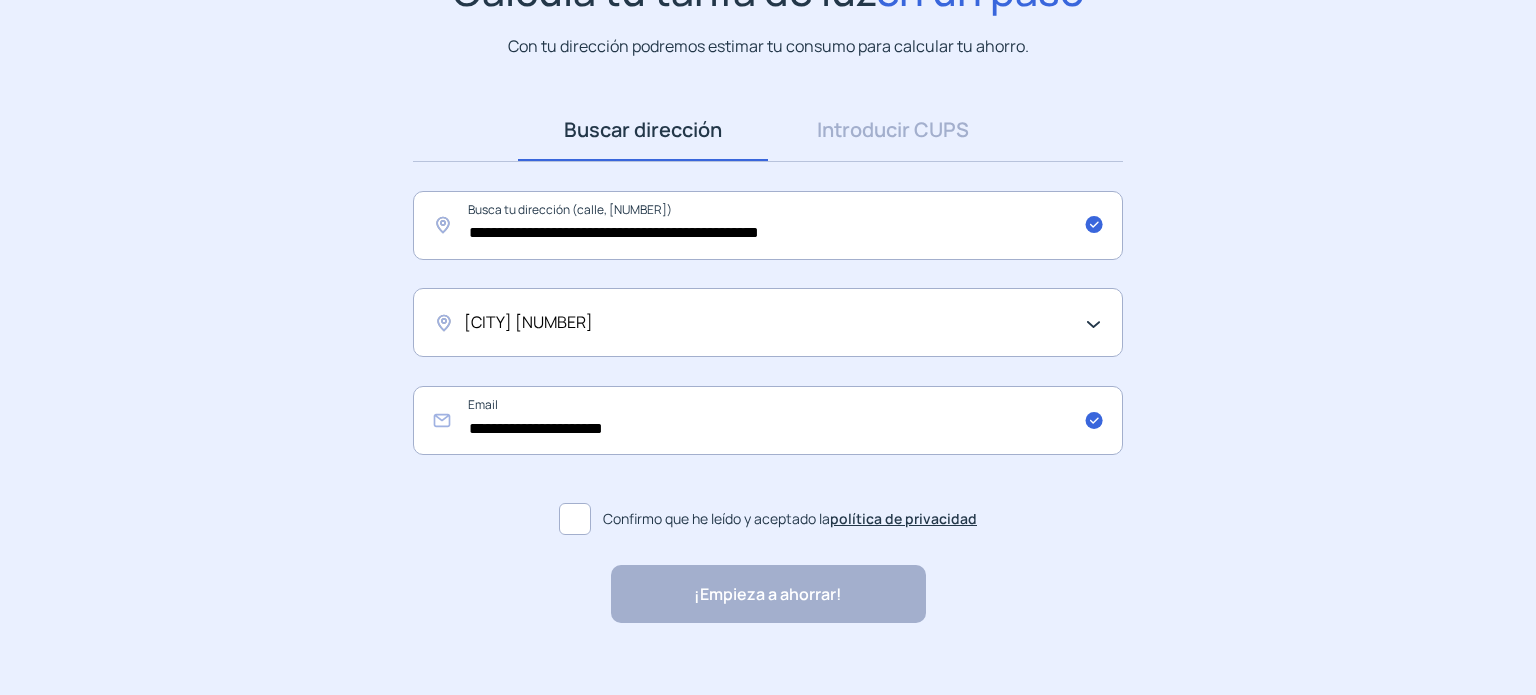 click at bounding box center [575, 519] 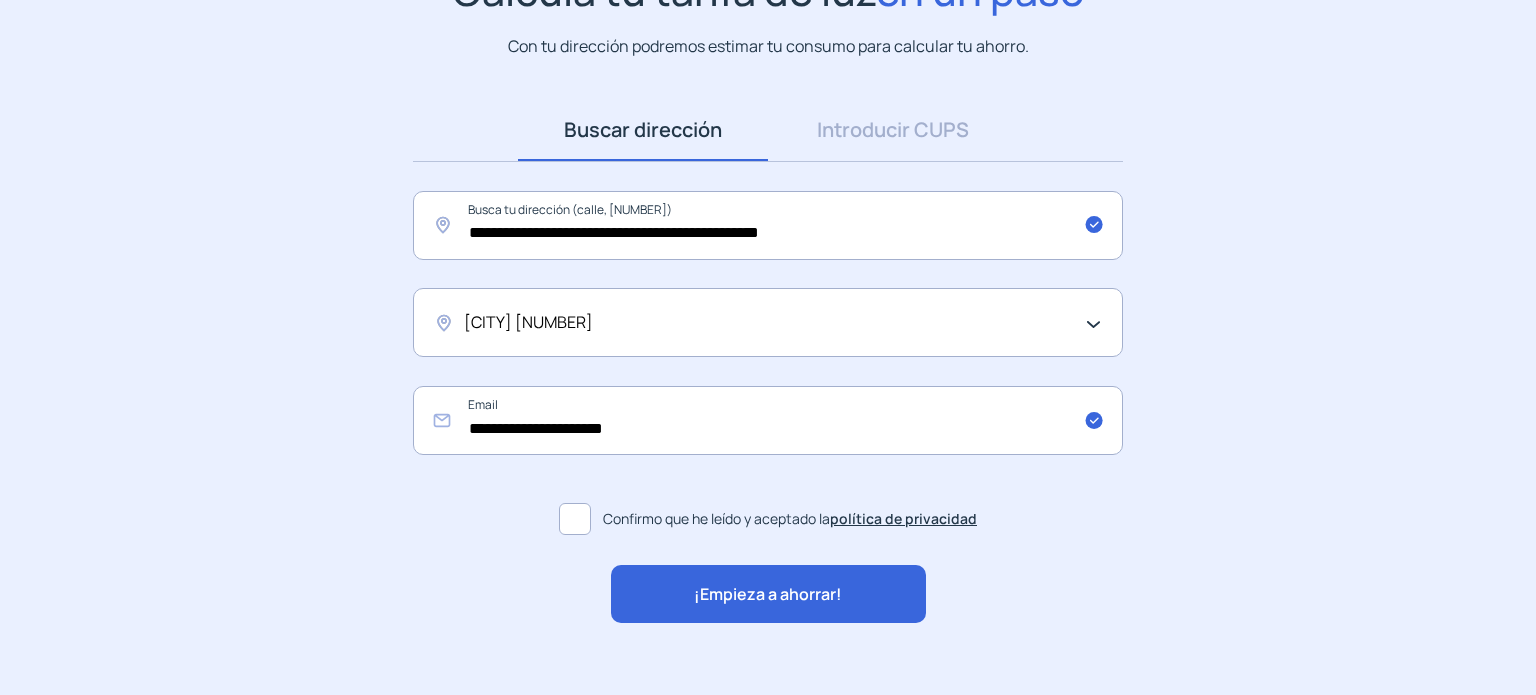 click on "¡Empieza a ahorrar!" at bounding box center (768, 594) 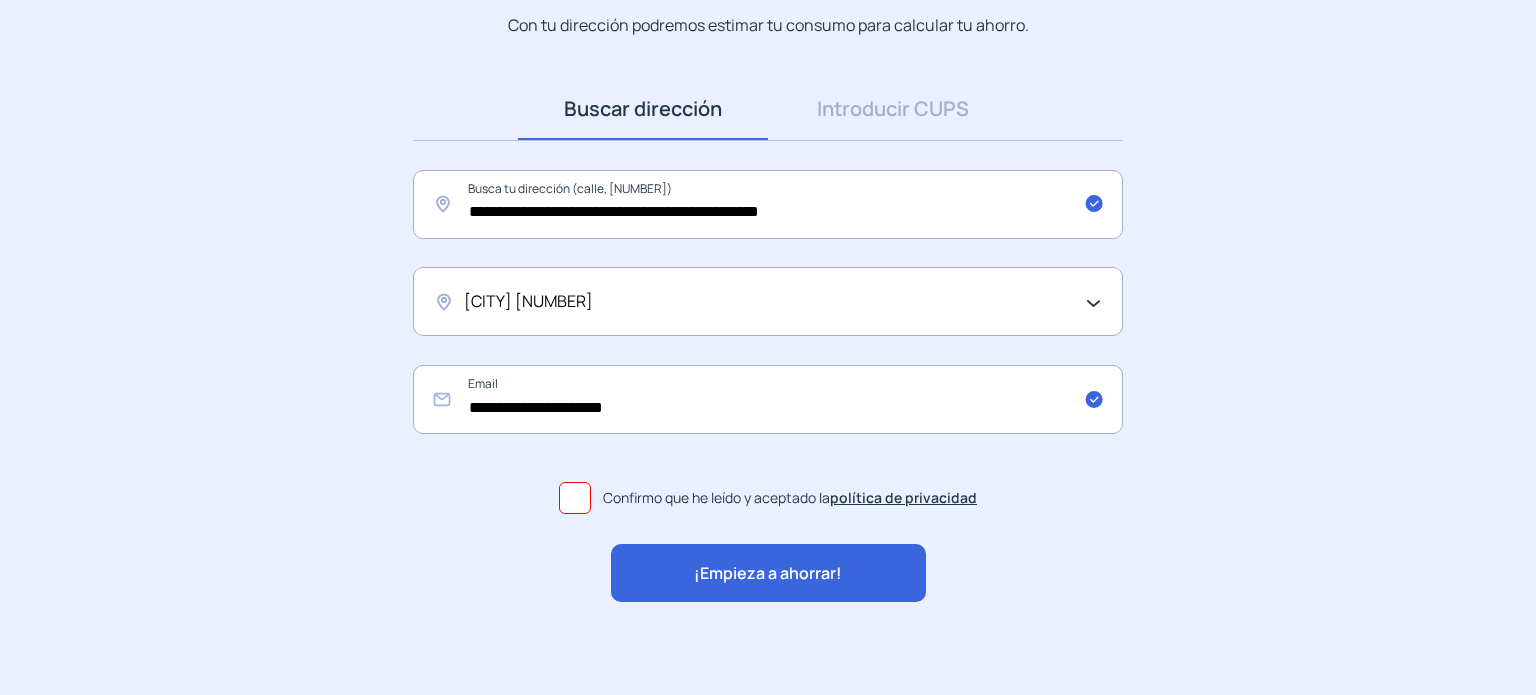 scroll, scrollTop: 228, scrollLeft: 0, axis: vertical 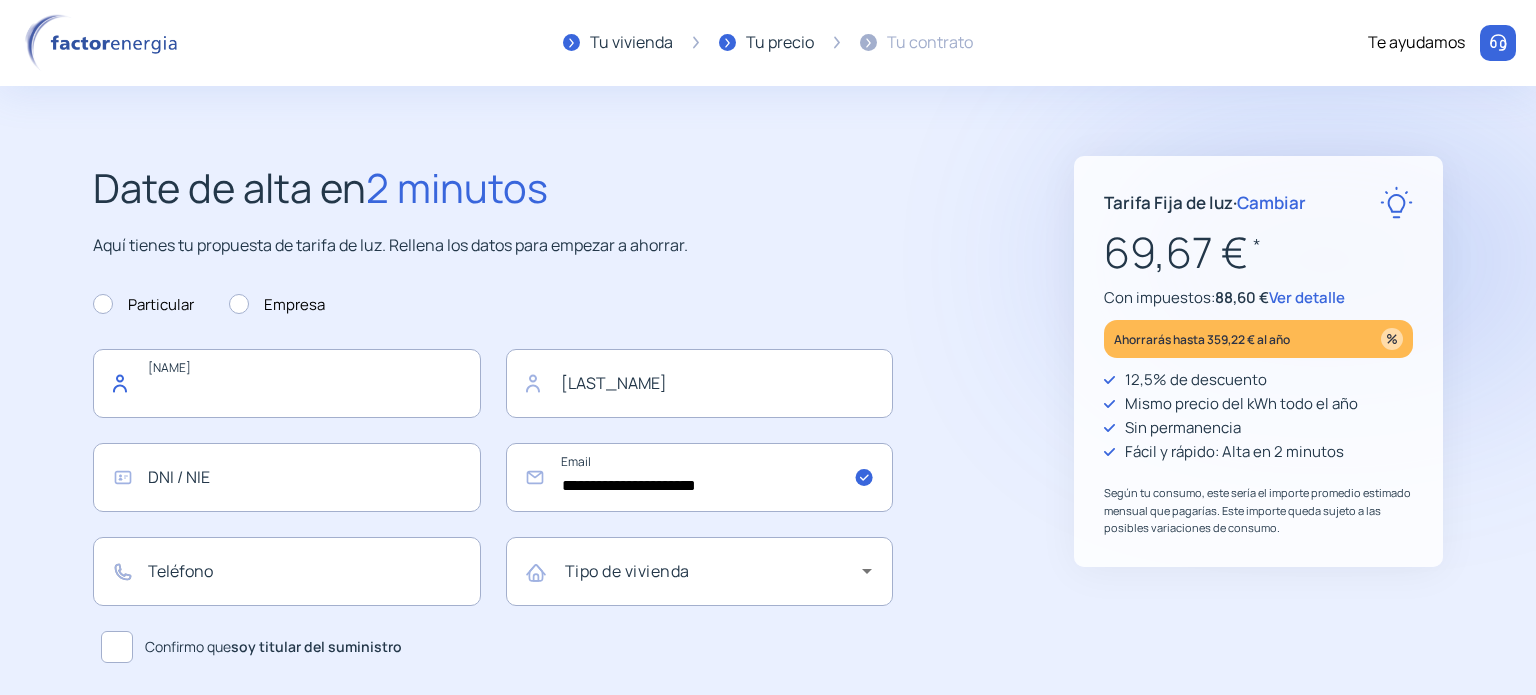 click at bounding box center [287, 383] 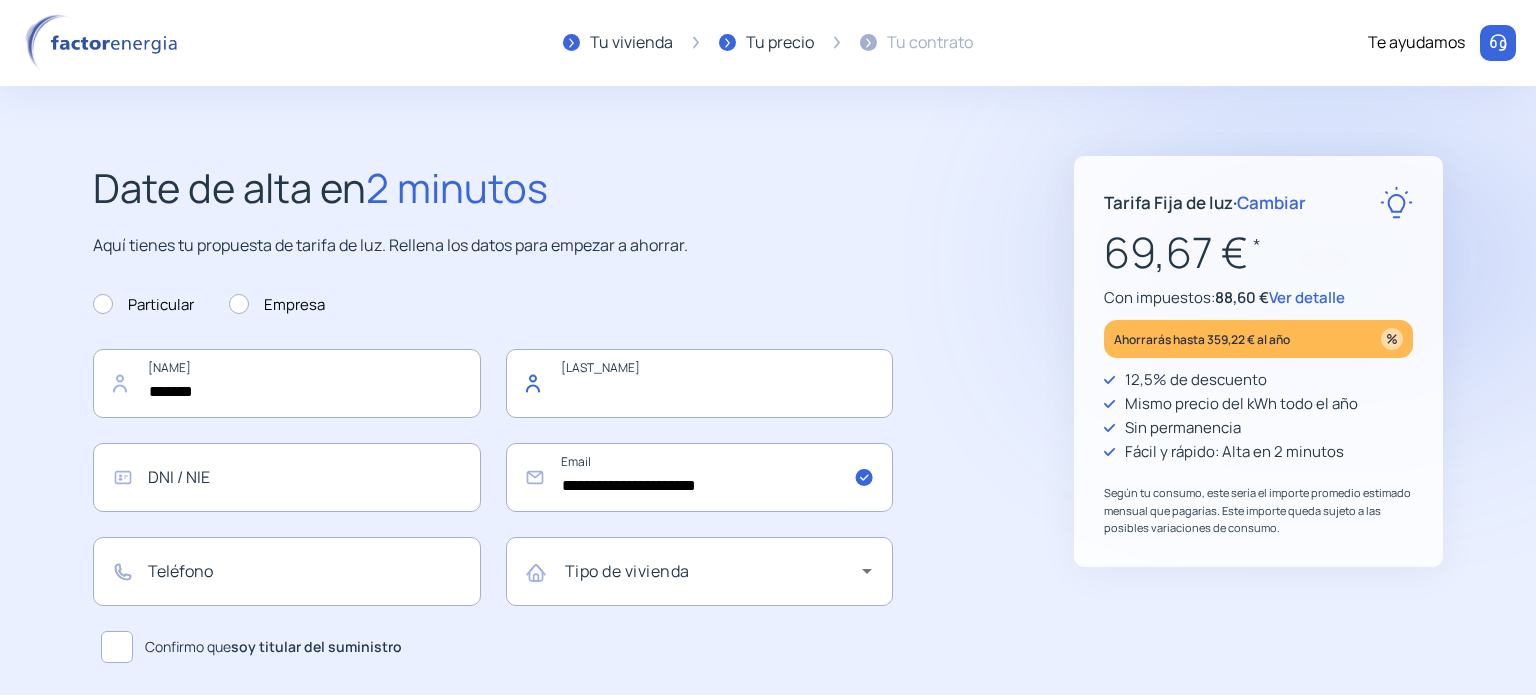 type on "**********" 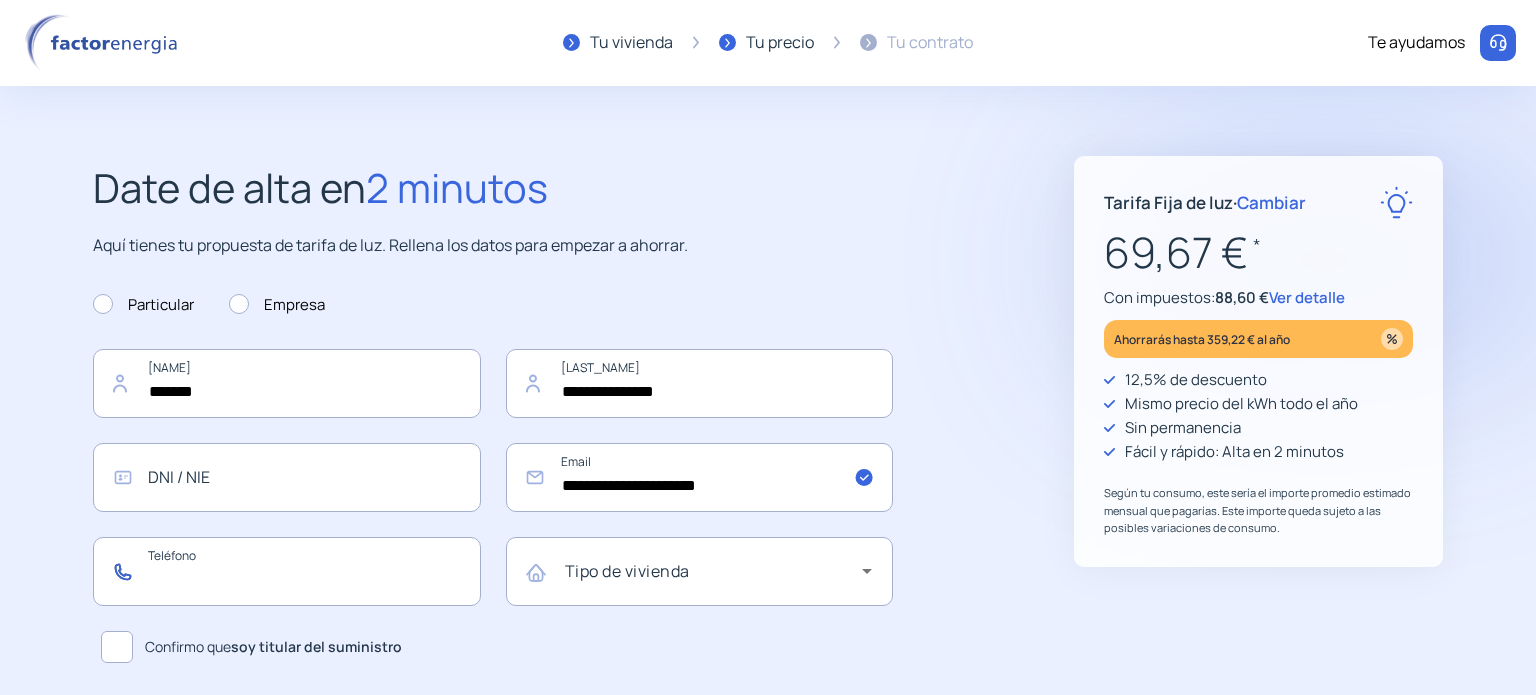 type on "*********" 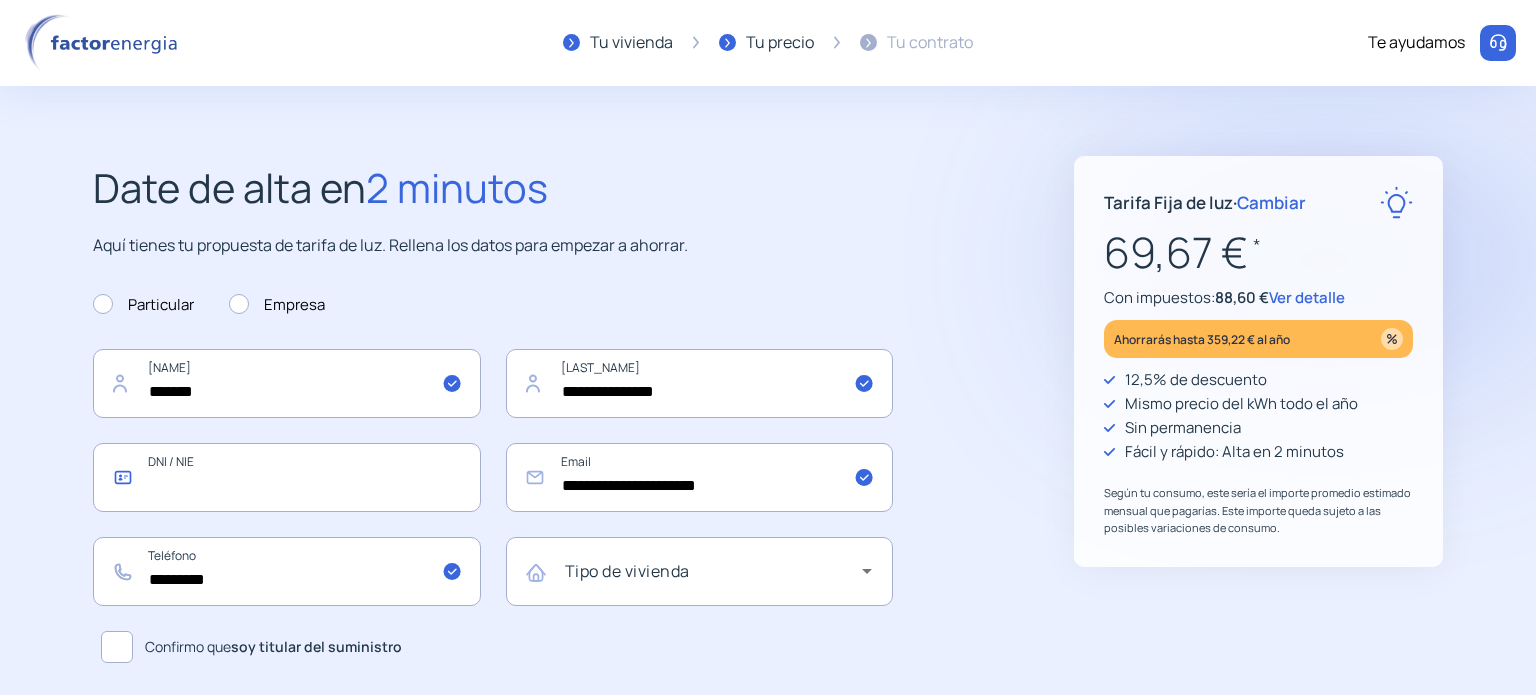 click at bounding box center (287, 477) 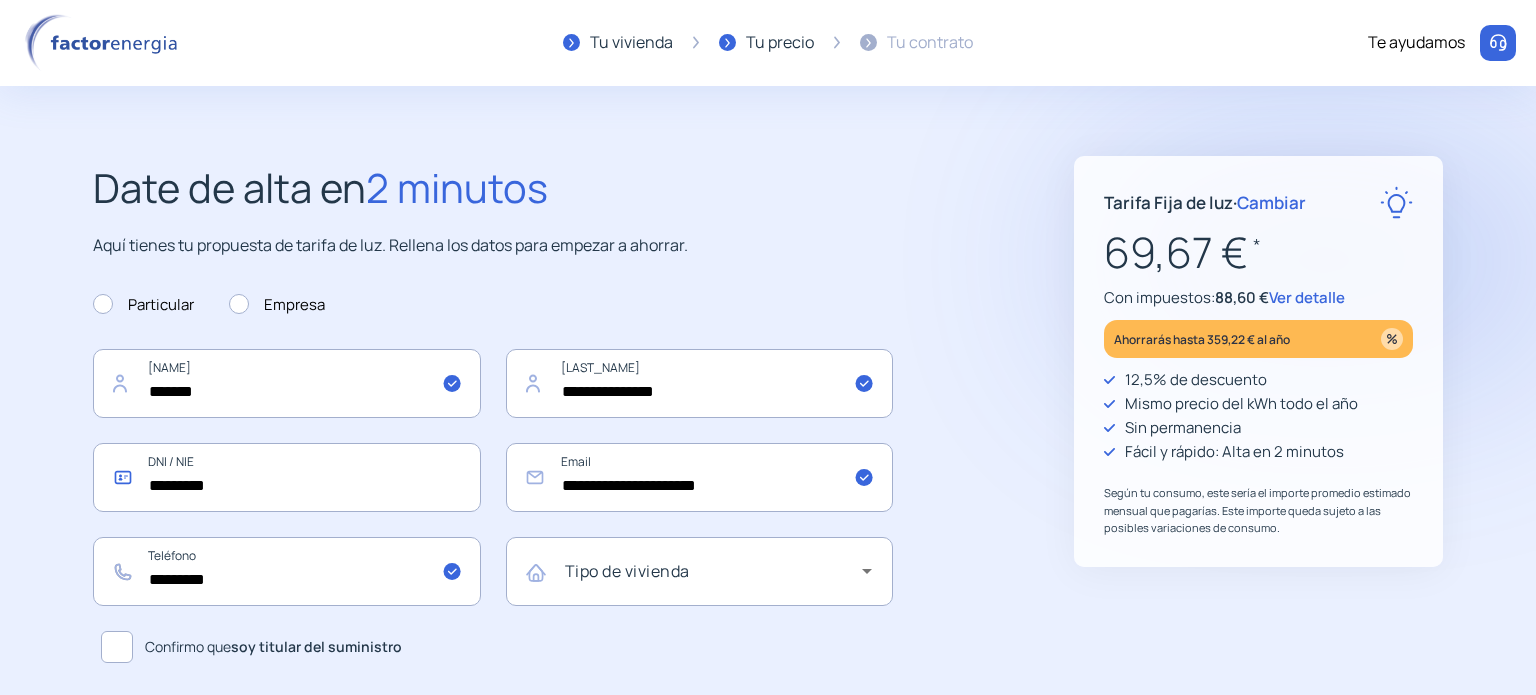 type on "*********" 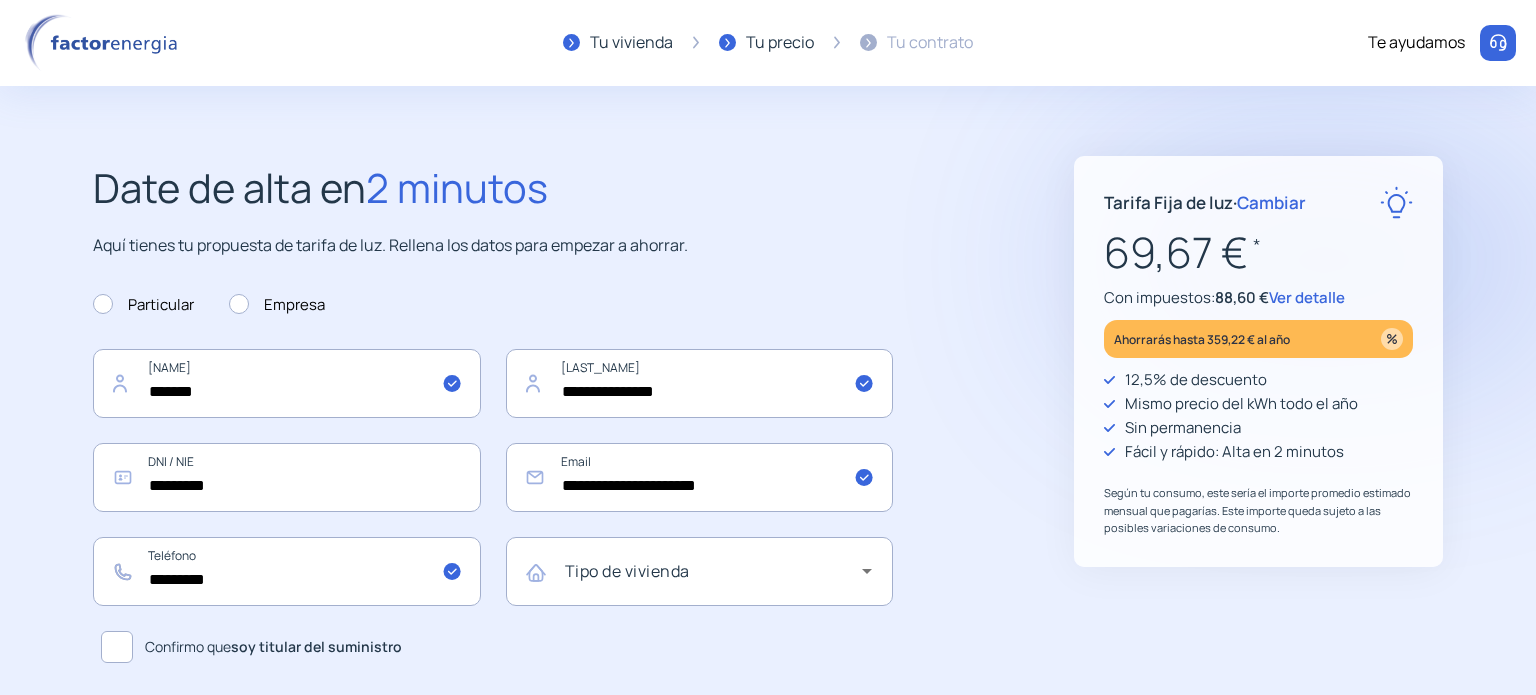 click on "**********" at bounding box center (493, 474) 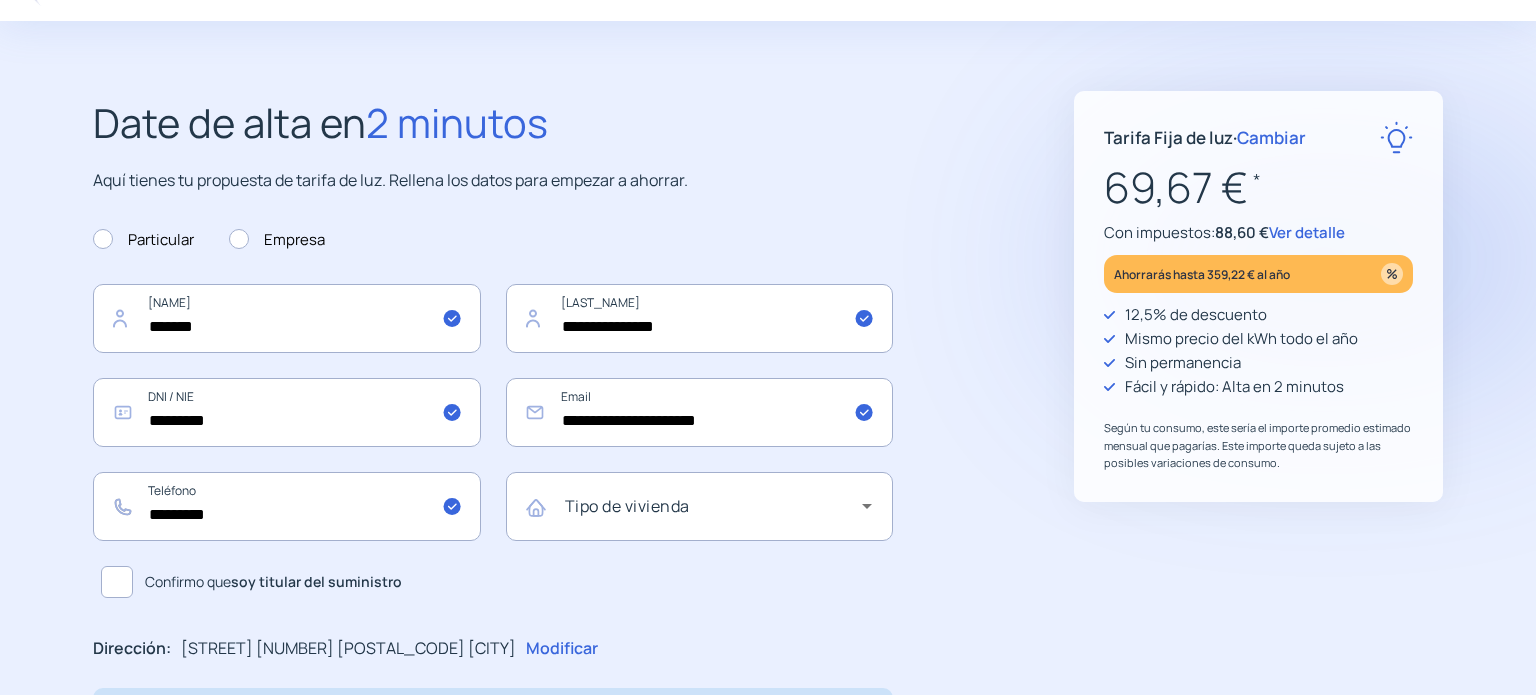 scroll, scrollTop: 100, scrollLeft: 0, axis: vertical 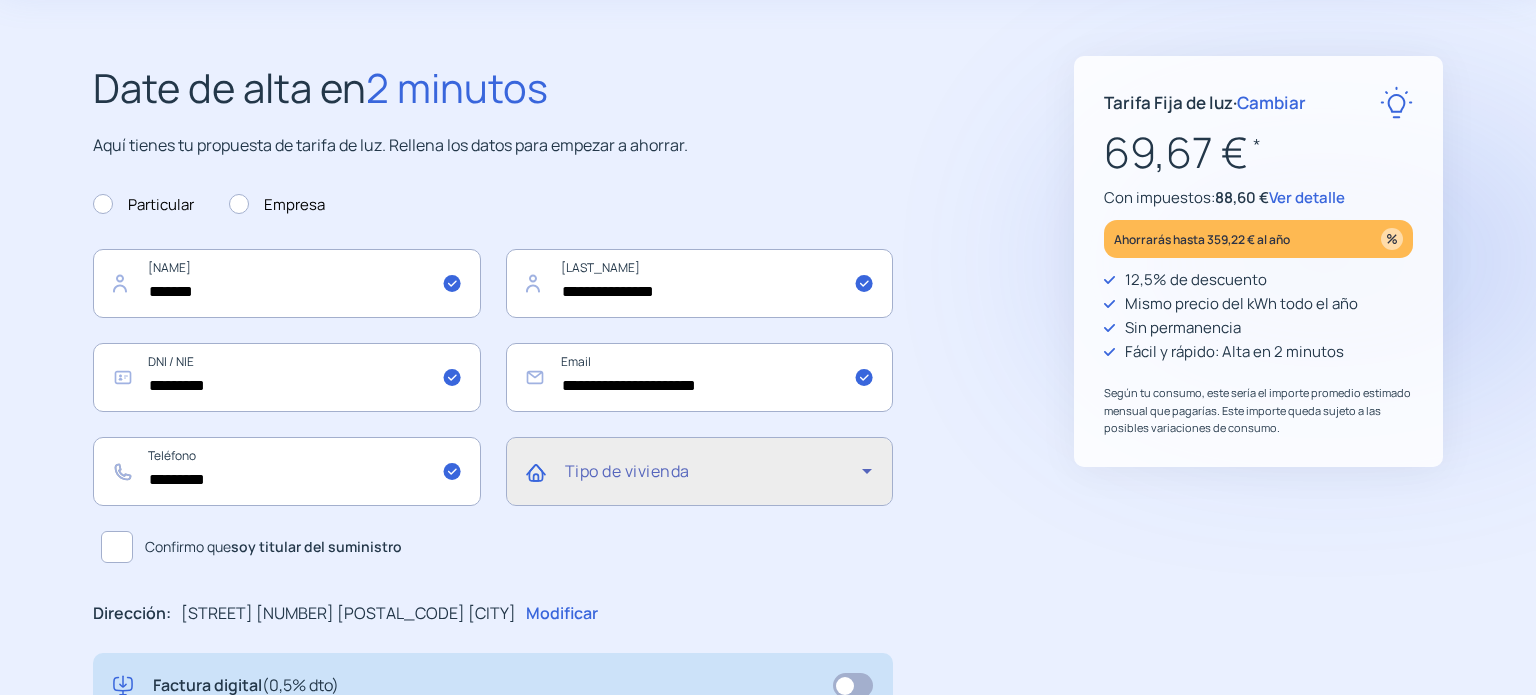 click at bounding box center [867, 471] 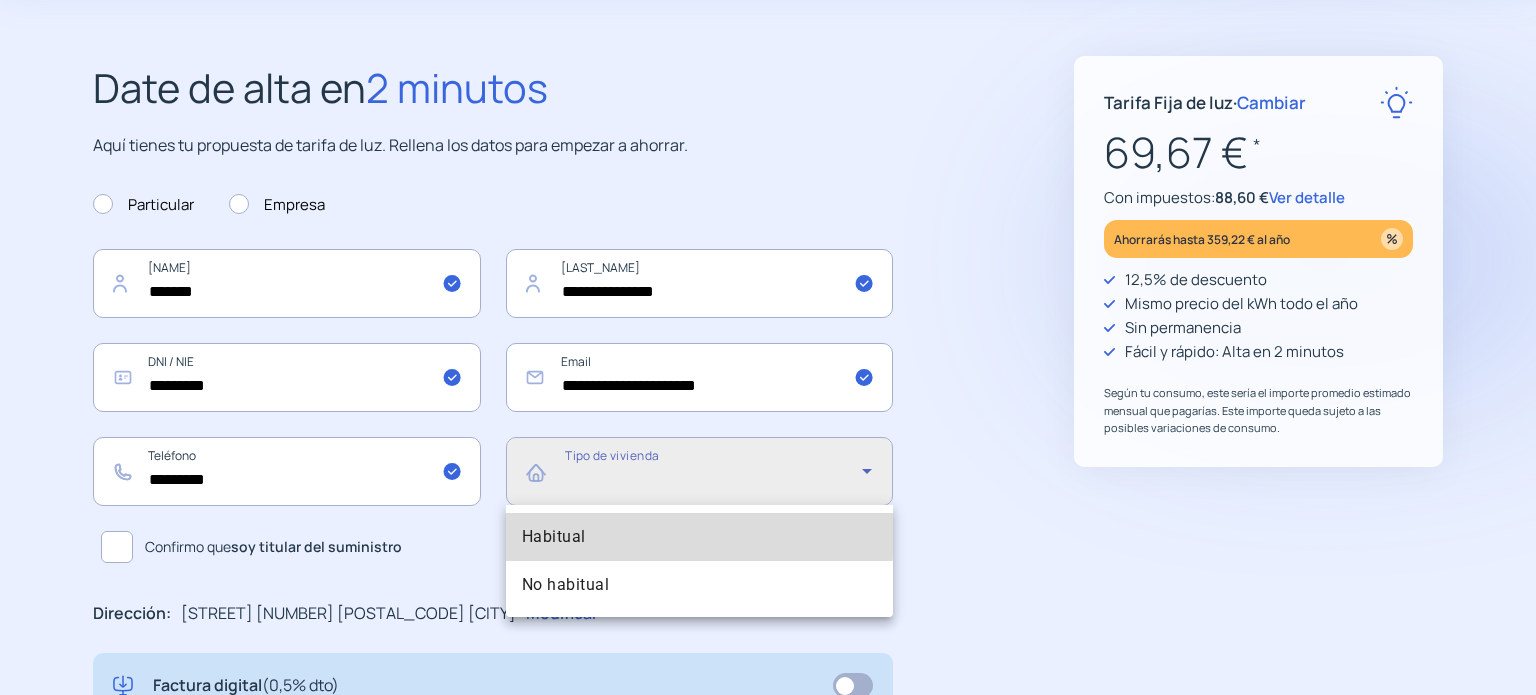 click on "Habitual" at bounding box center [554, 537] 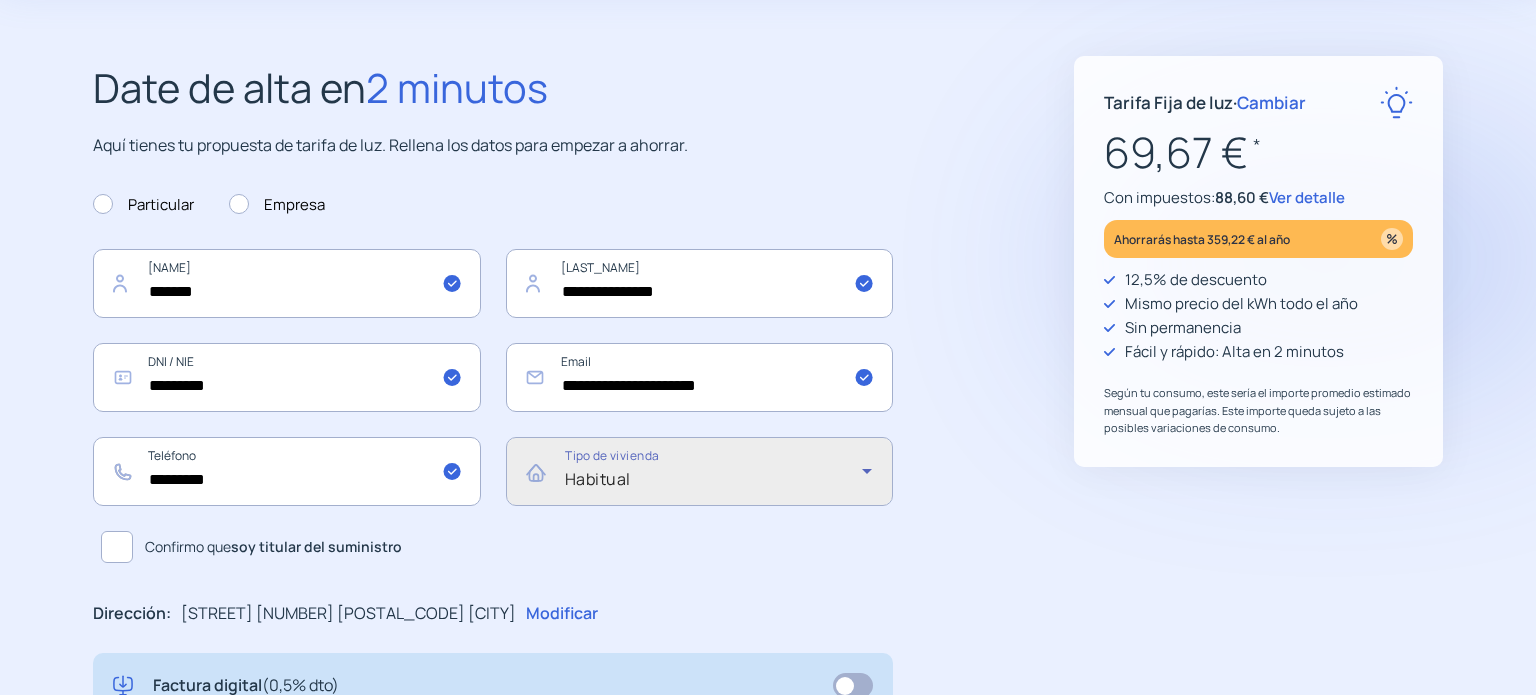 click on "Confirmo que  soy titular del suministro" at bounding box center [493, 547] 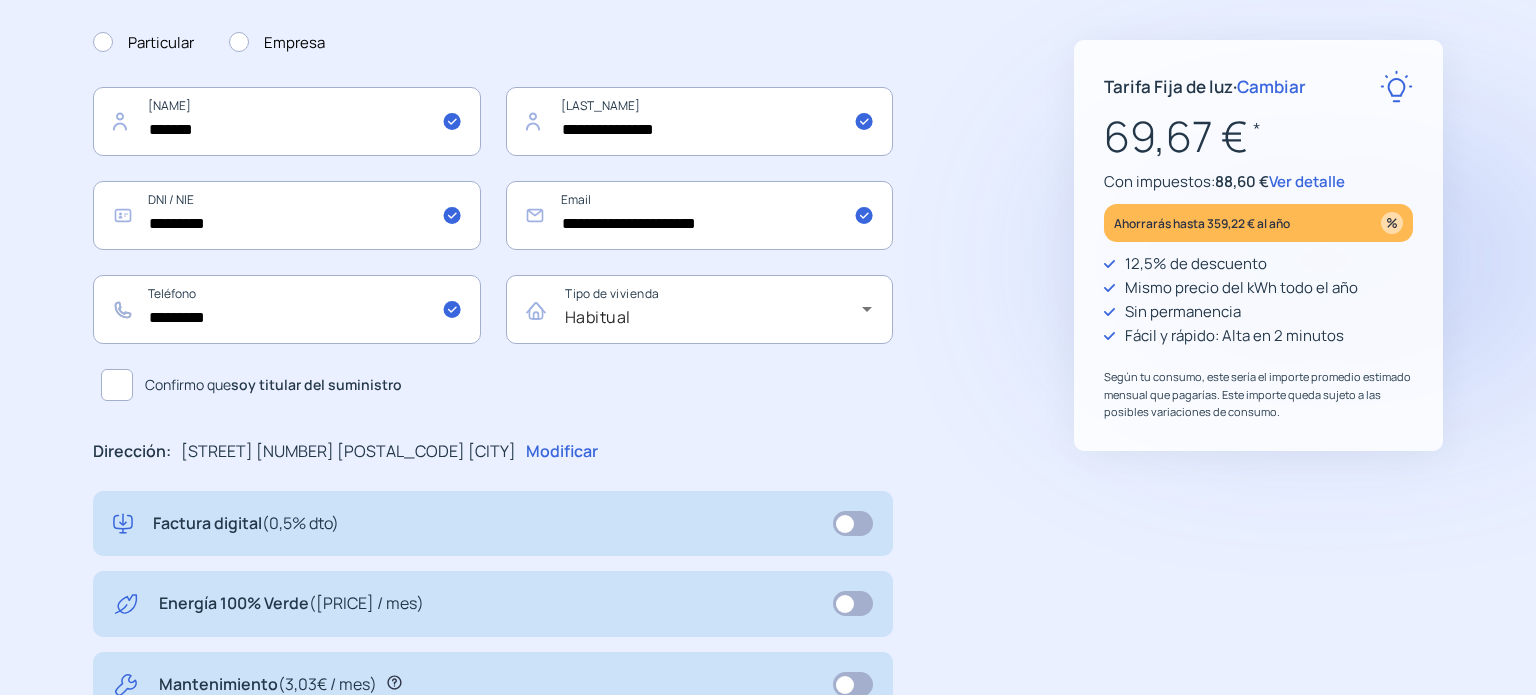 scroll, scrollTop: 81, scrollLeft: 0, axis: vertical 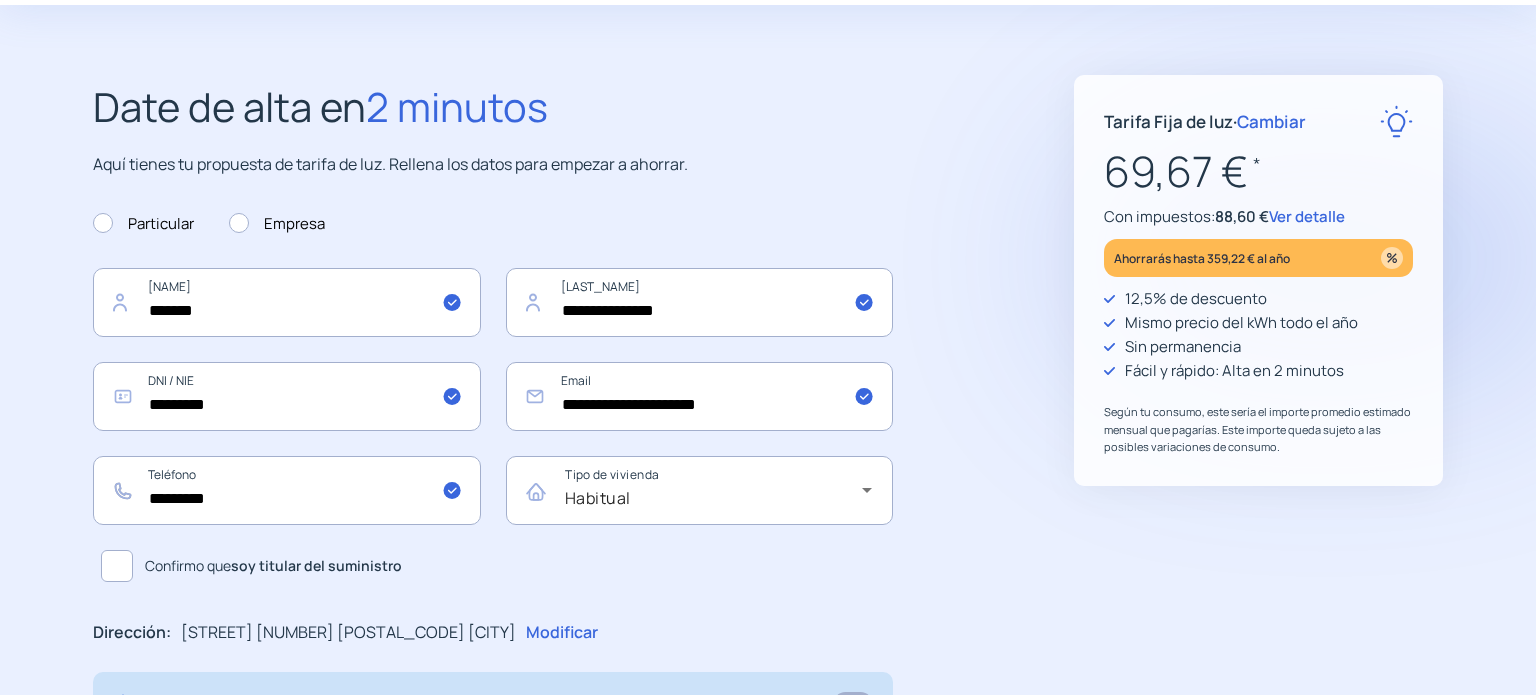 click on "Ver detalle" at bounding box center (1307, 216) 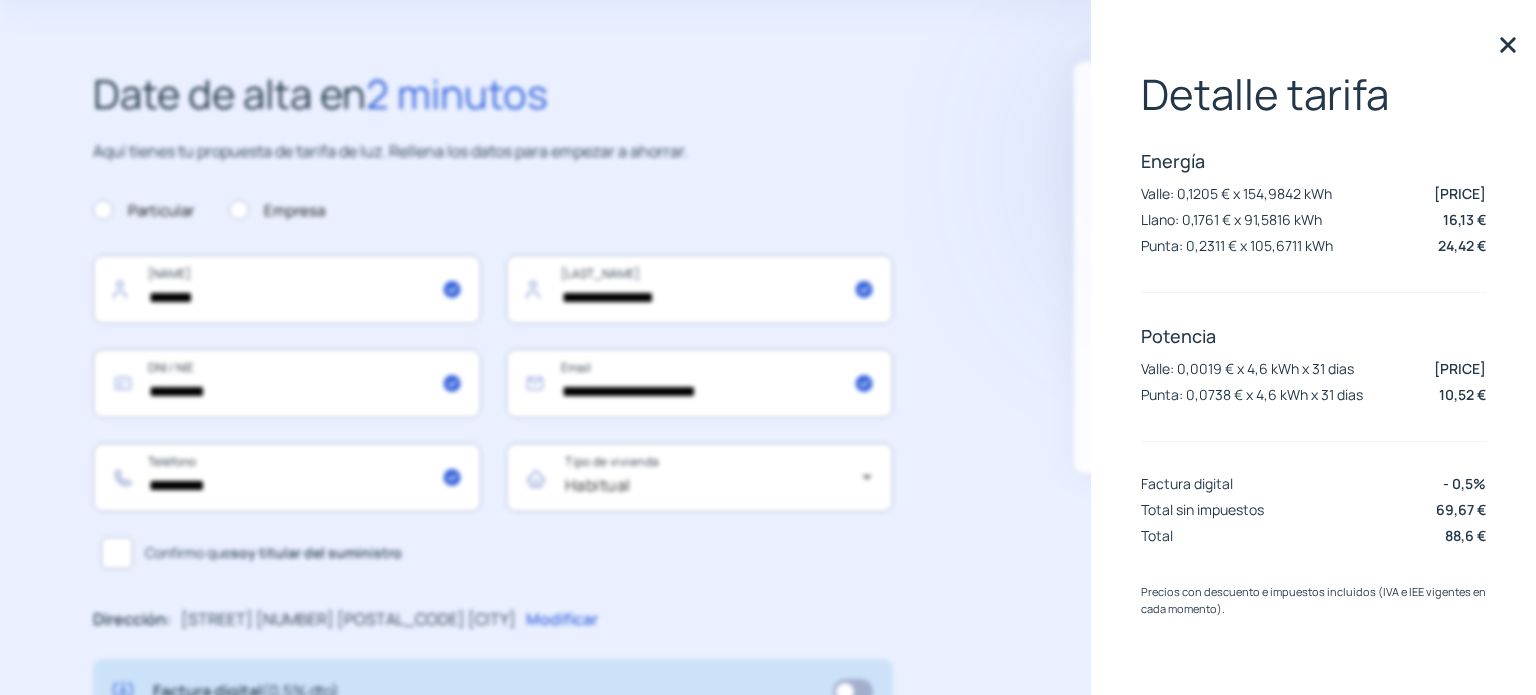 scroll, scrollTop: 0, scrollLeft: 0, axis: both 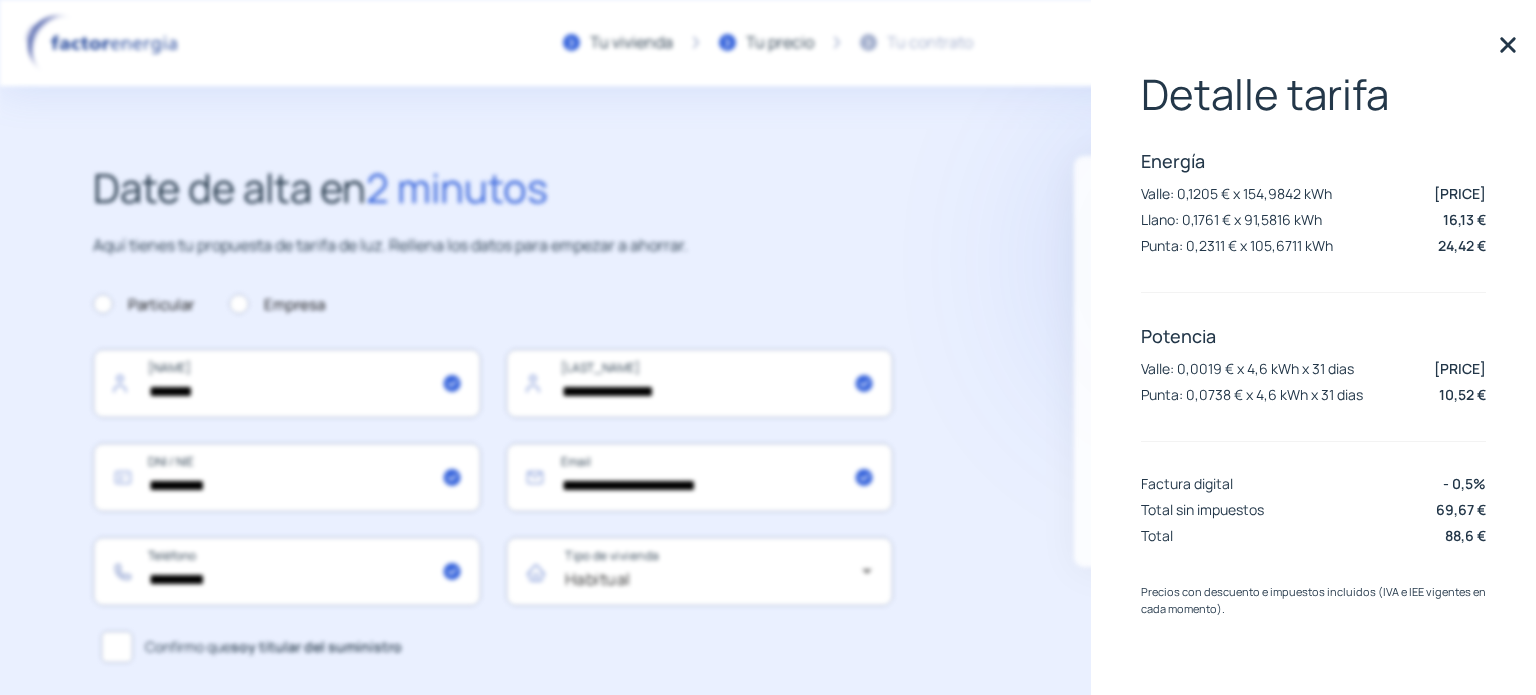 click at bounding box center [1508, 45] 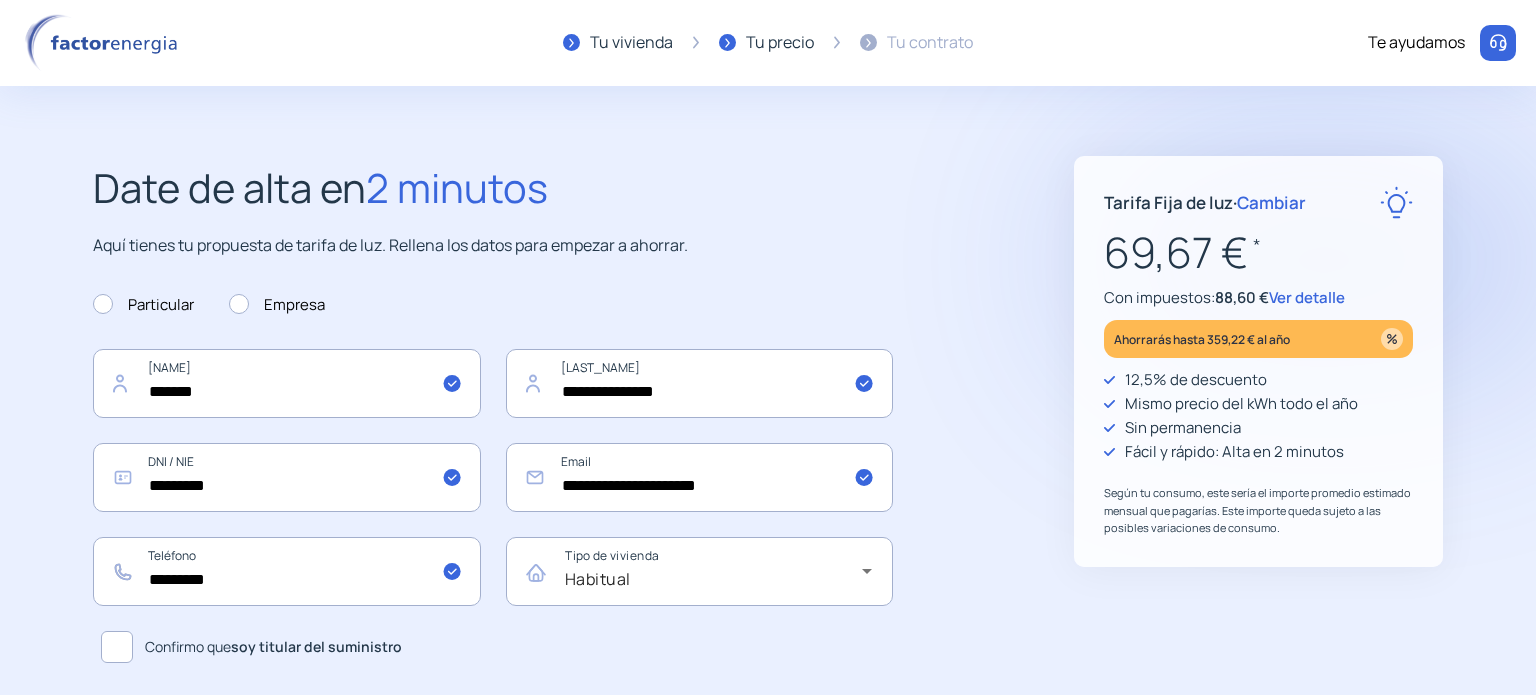 click on "Tu contrato" at bounding box center (631, 43) 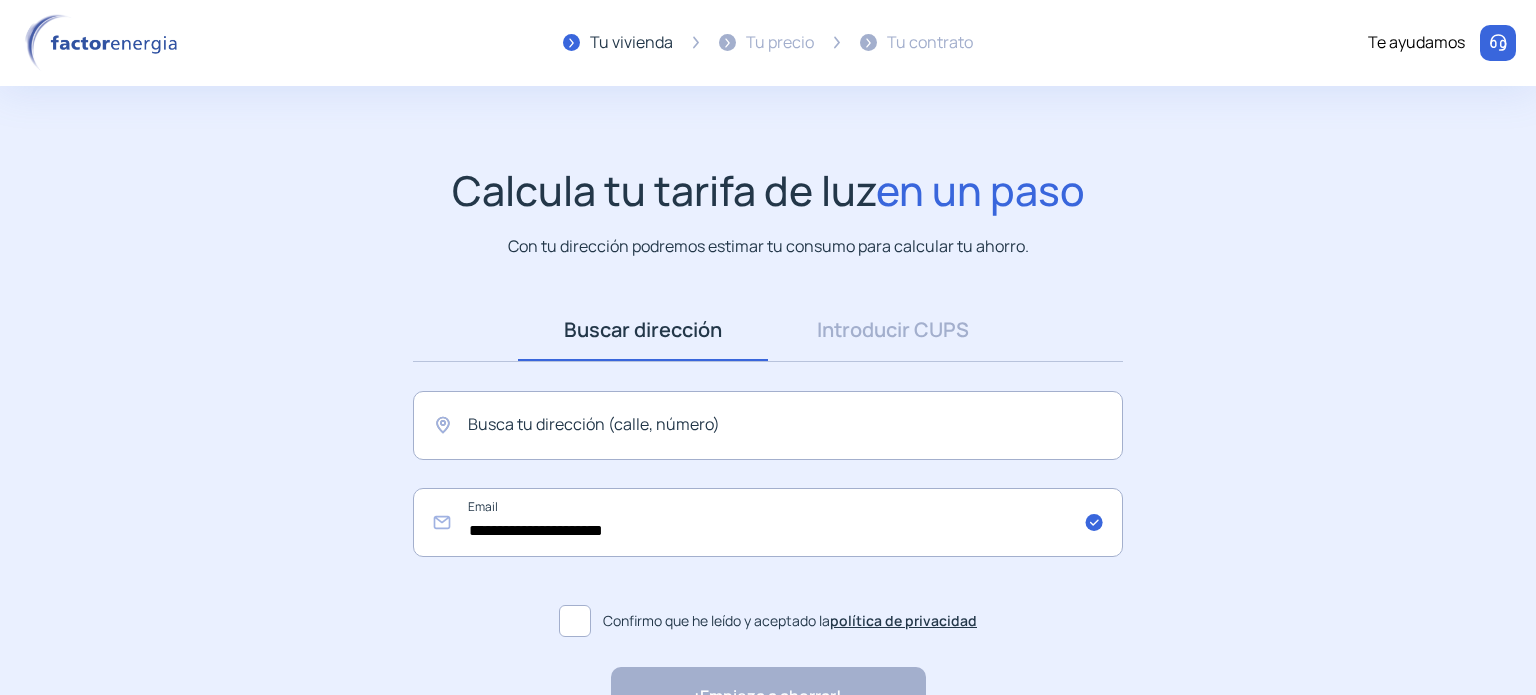 scroll, scrollTop: 0, scrollLeft: 0, axis: both 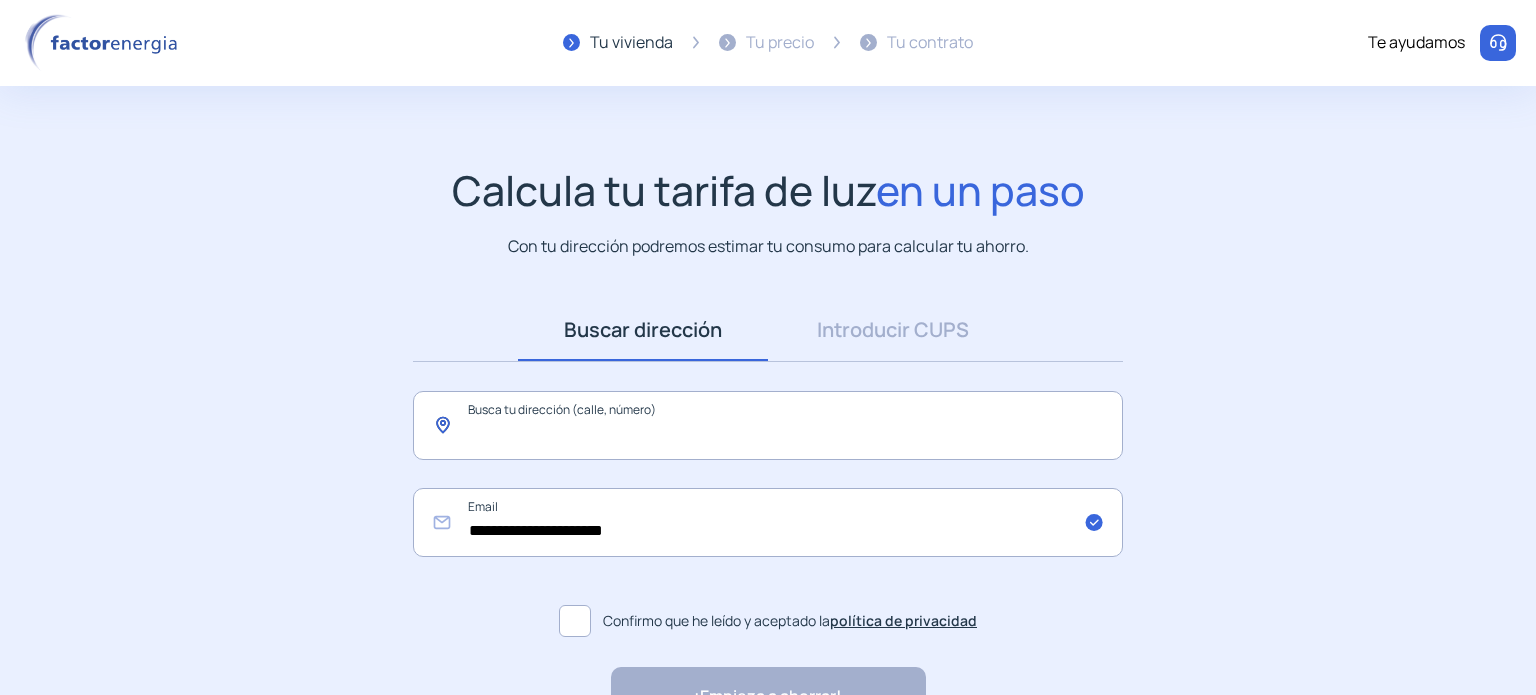 click at bounding box center (768, 425) 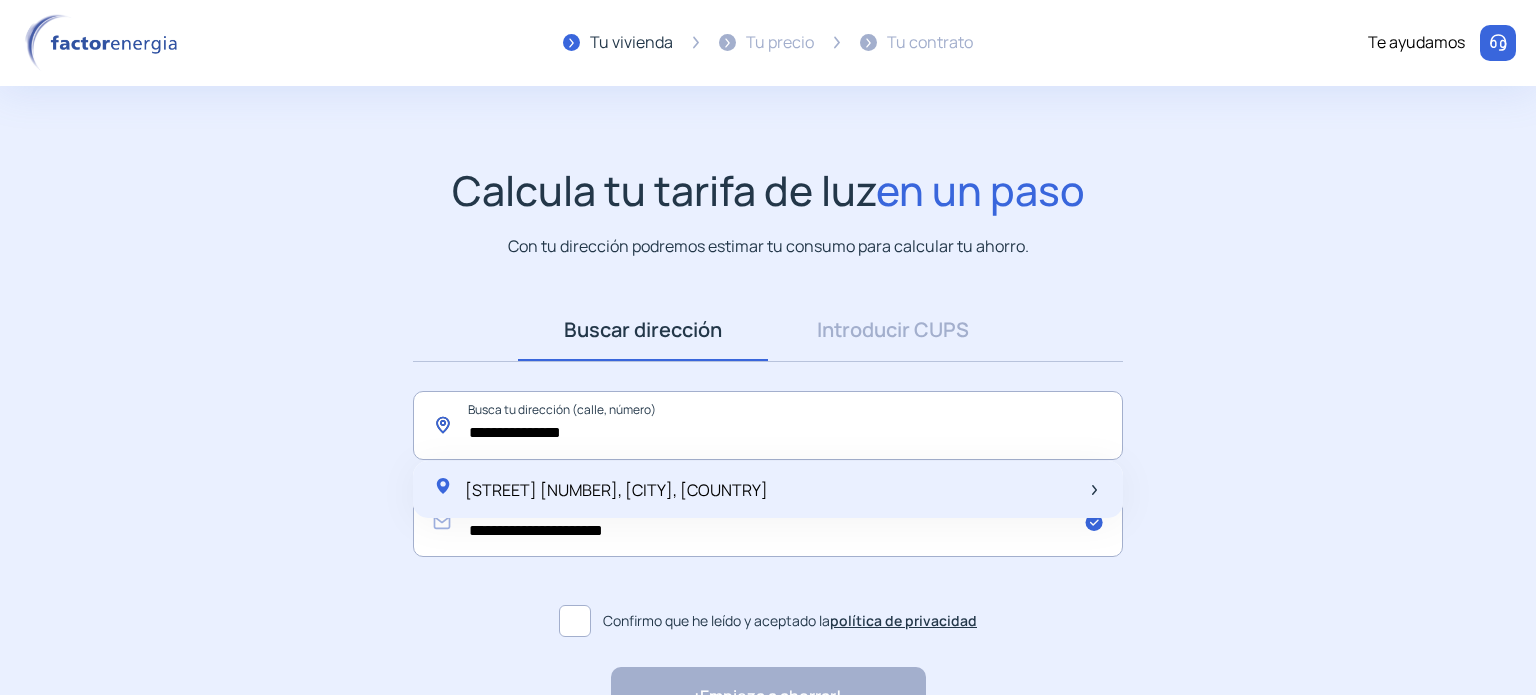 type on "**********" 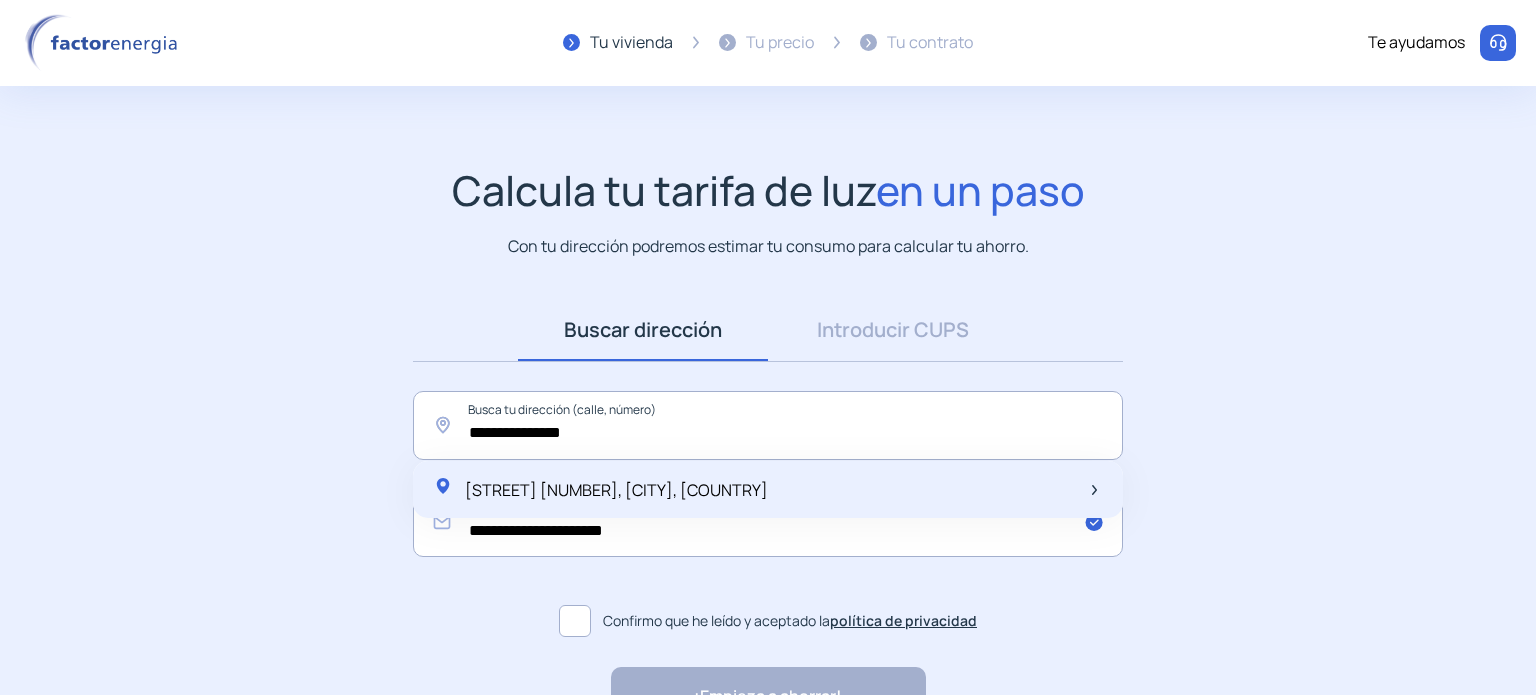 click on "[STREET] [NUMBER], [CITY], [COUNTRY]" at bounding box center [616, 490] 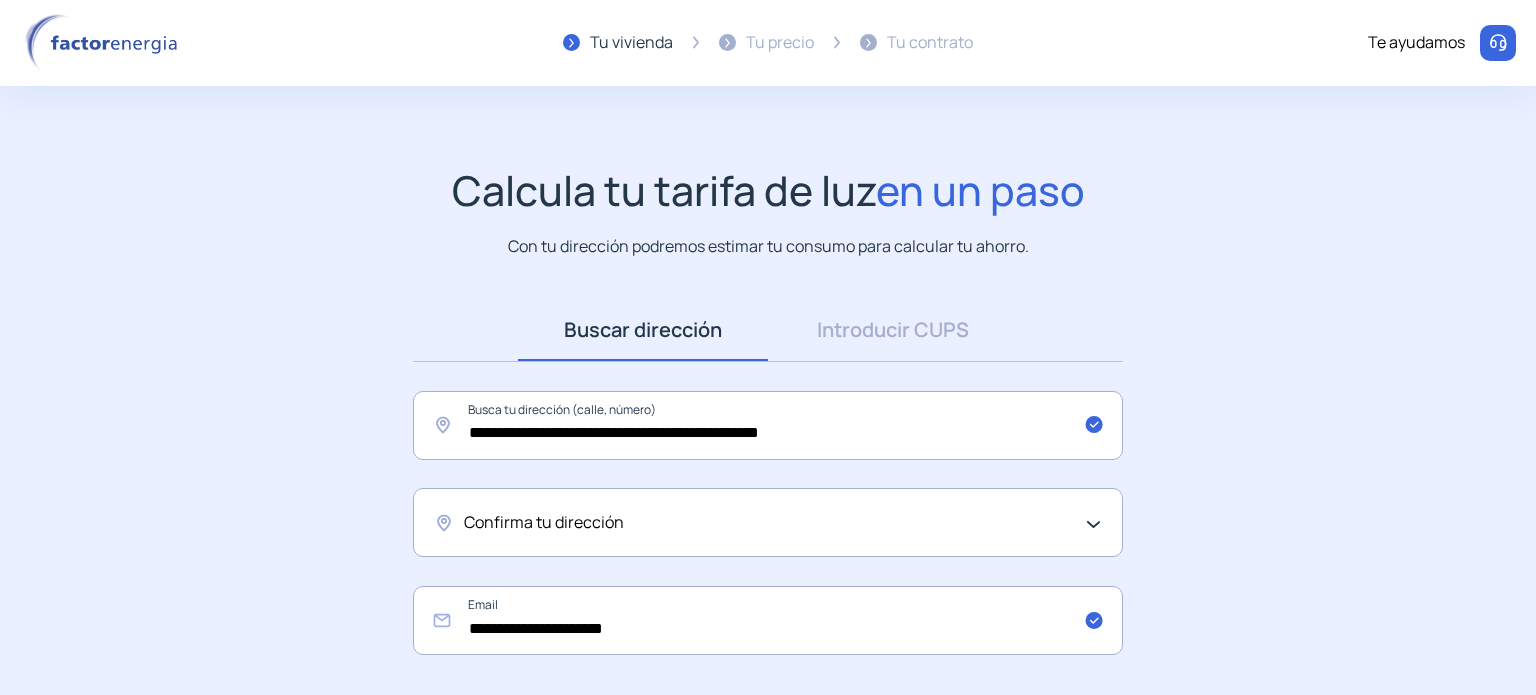 click on "Confirma tu dirección" at bounding box center (763, 523) 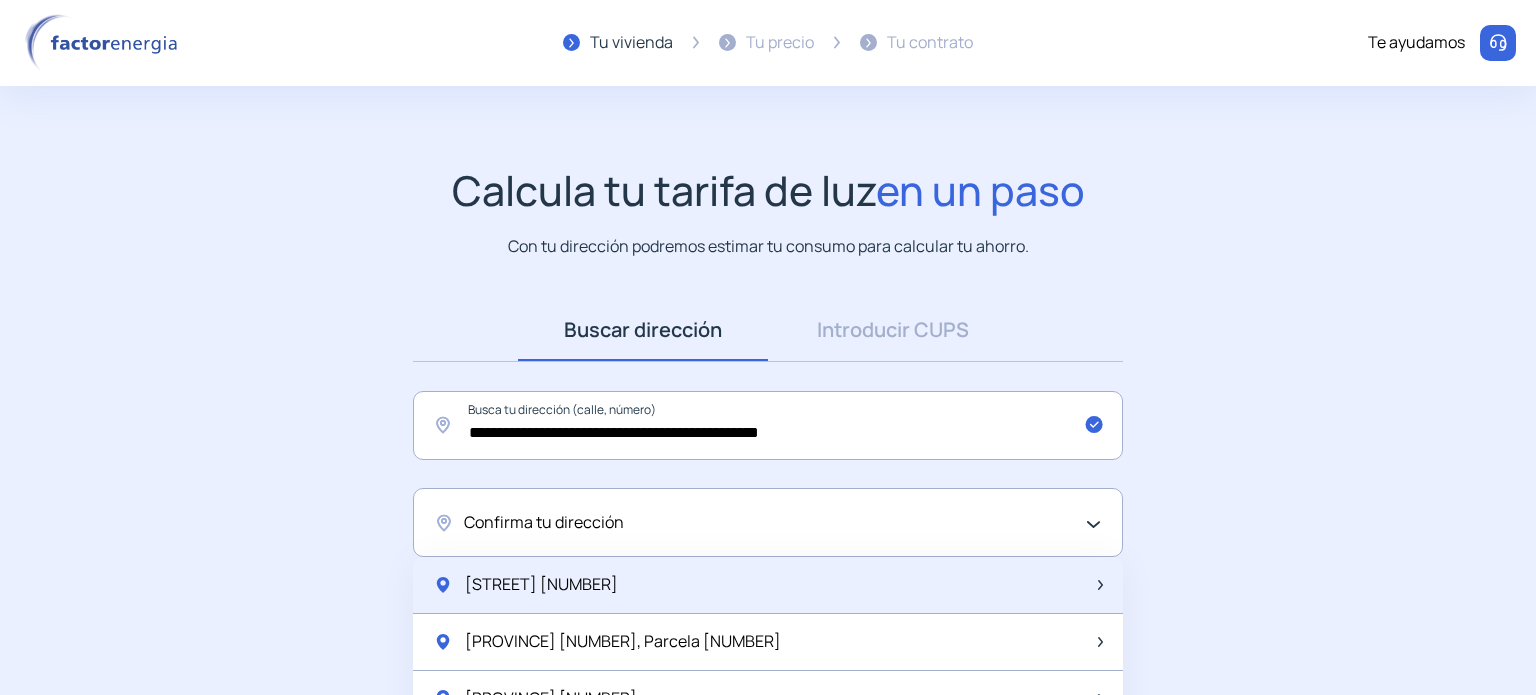 click on "[STREET] [NUMBER]" at bounding box center [768, 585] 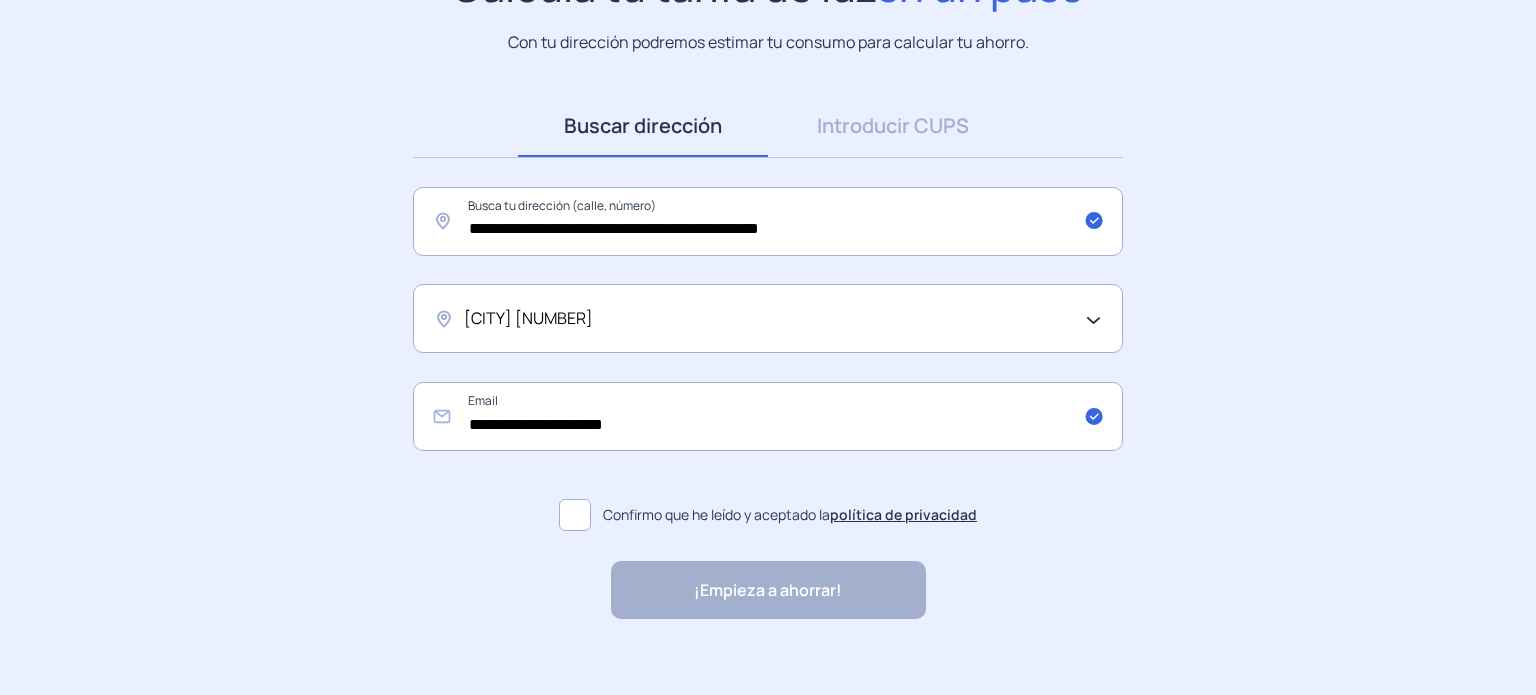 scroll, scrollTop: 228, scrollLeft: 0, axis: vertical 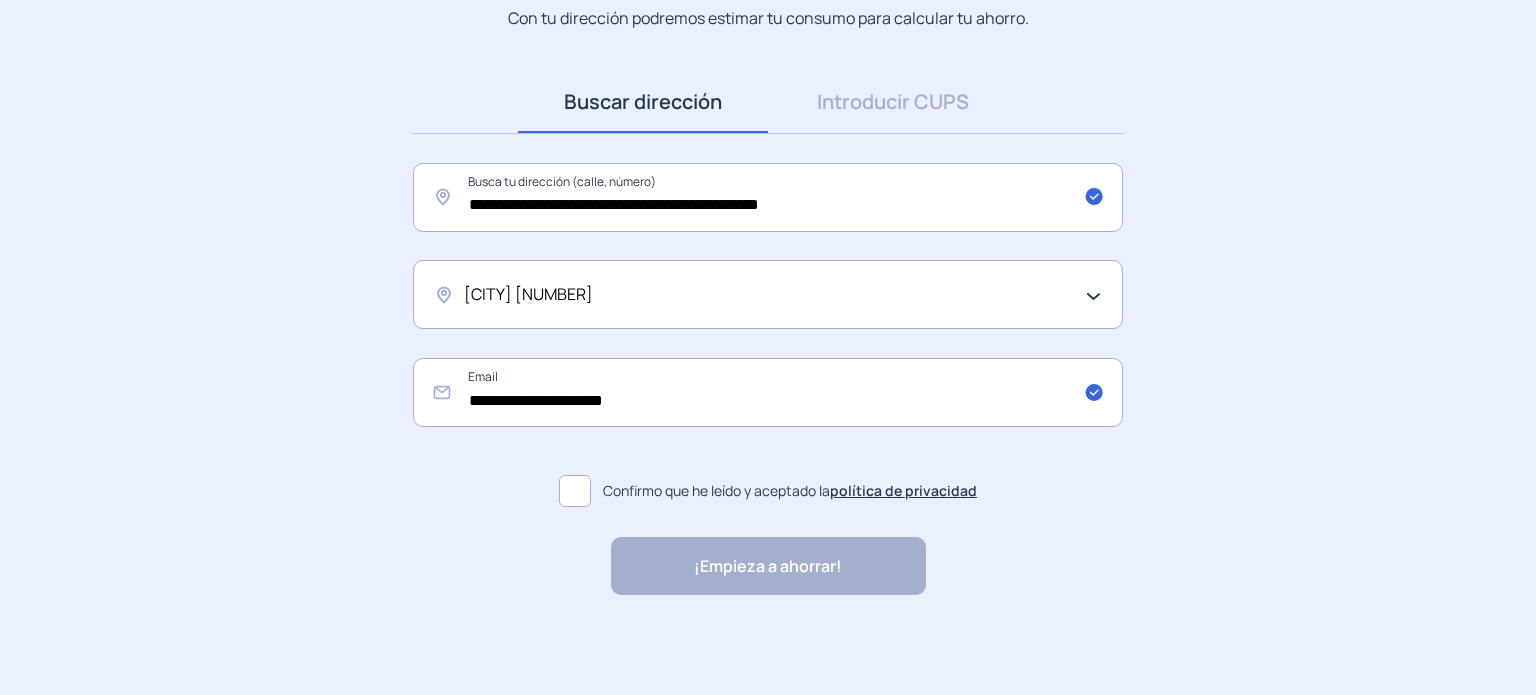 drag, startPoint x: 564, startPoint y: 495, endPoint x: 611, endPoint y: 551, distance: 73.109505 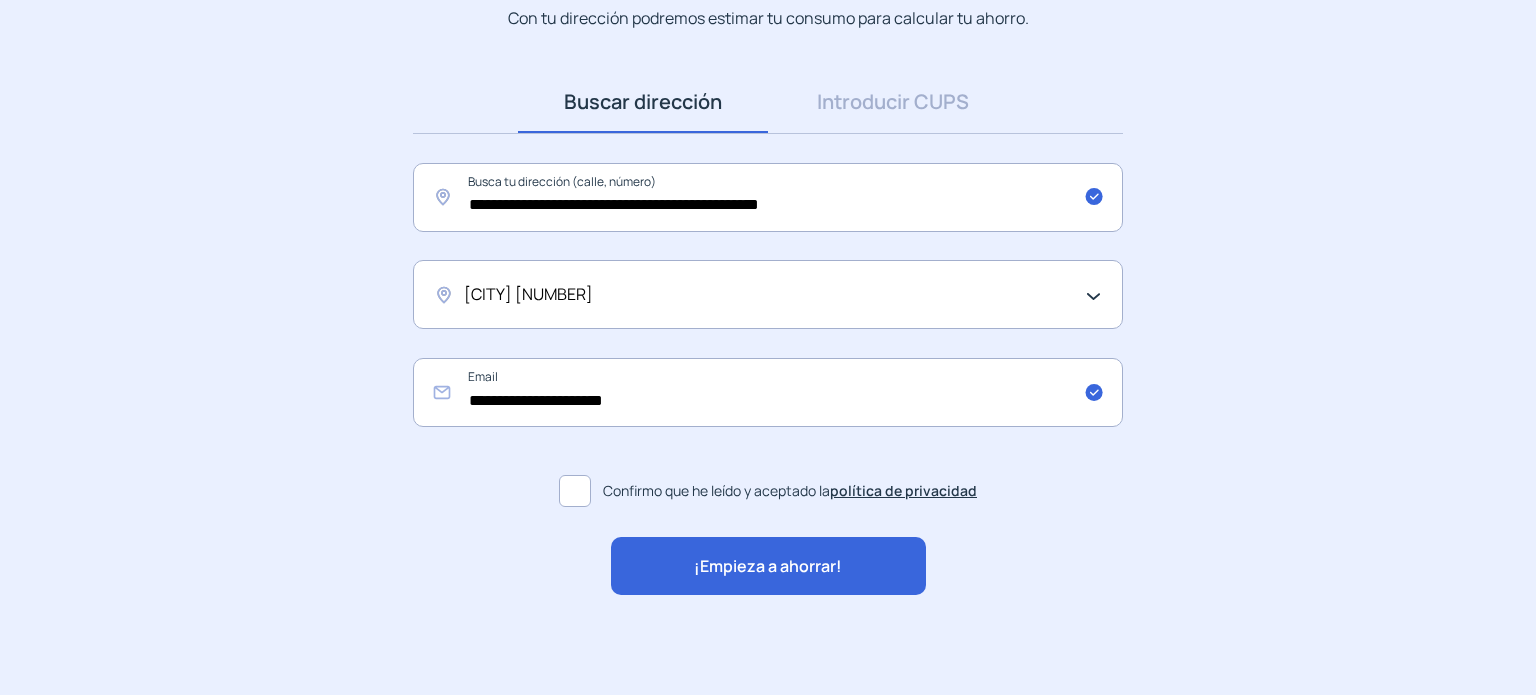click on "¡Empieza a ahorrar!" at bounding box center (768, 566) 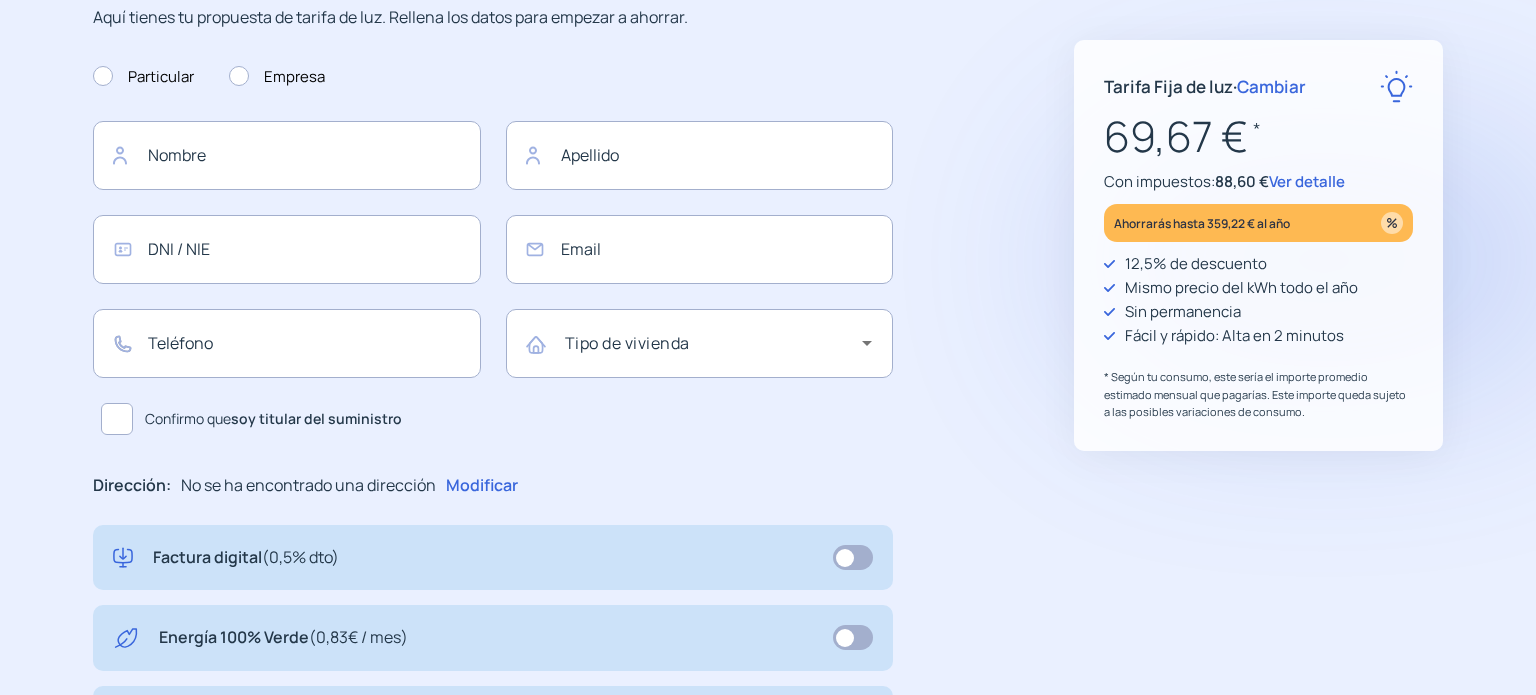 scroll, scrollTop: 0, scrollLeft: 0, axis: both 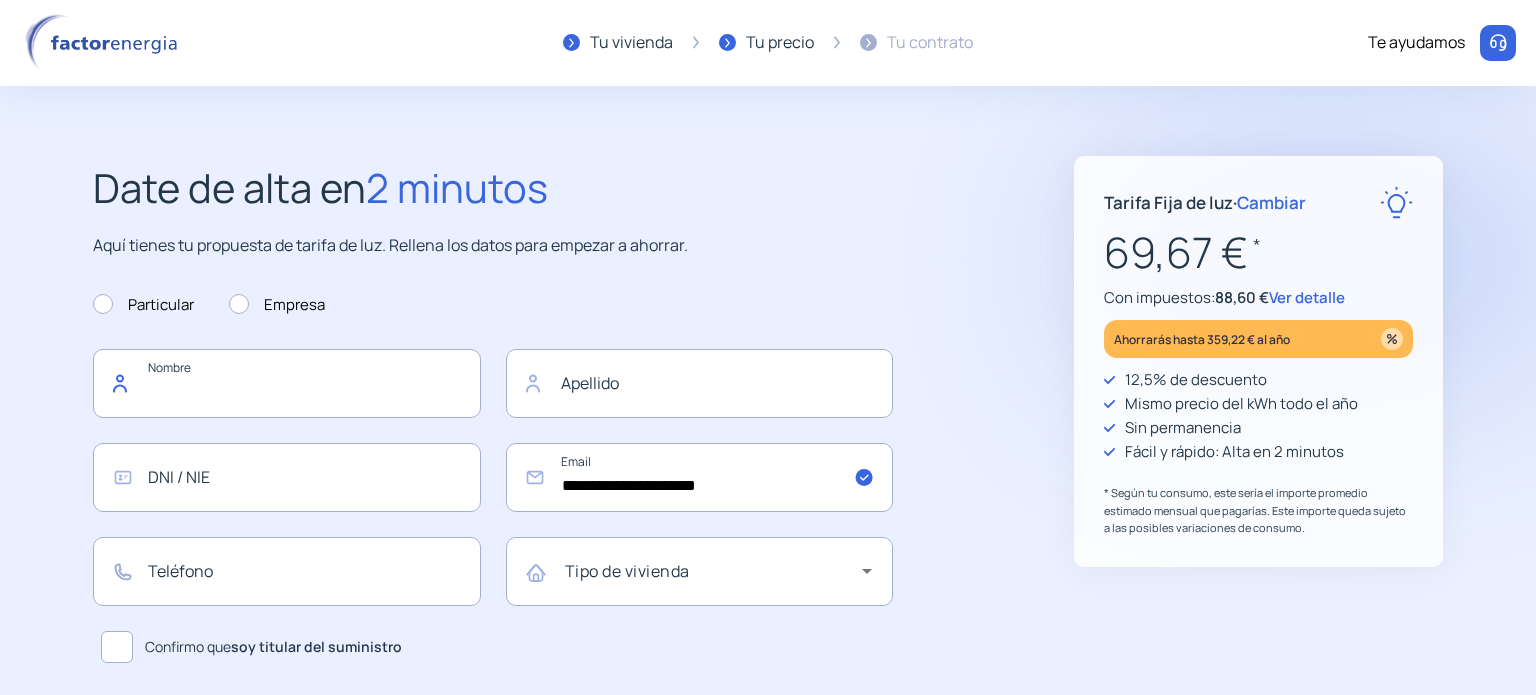 click at bounding box center [287, 383] 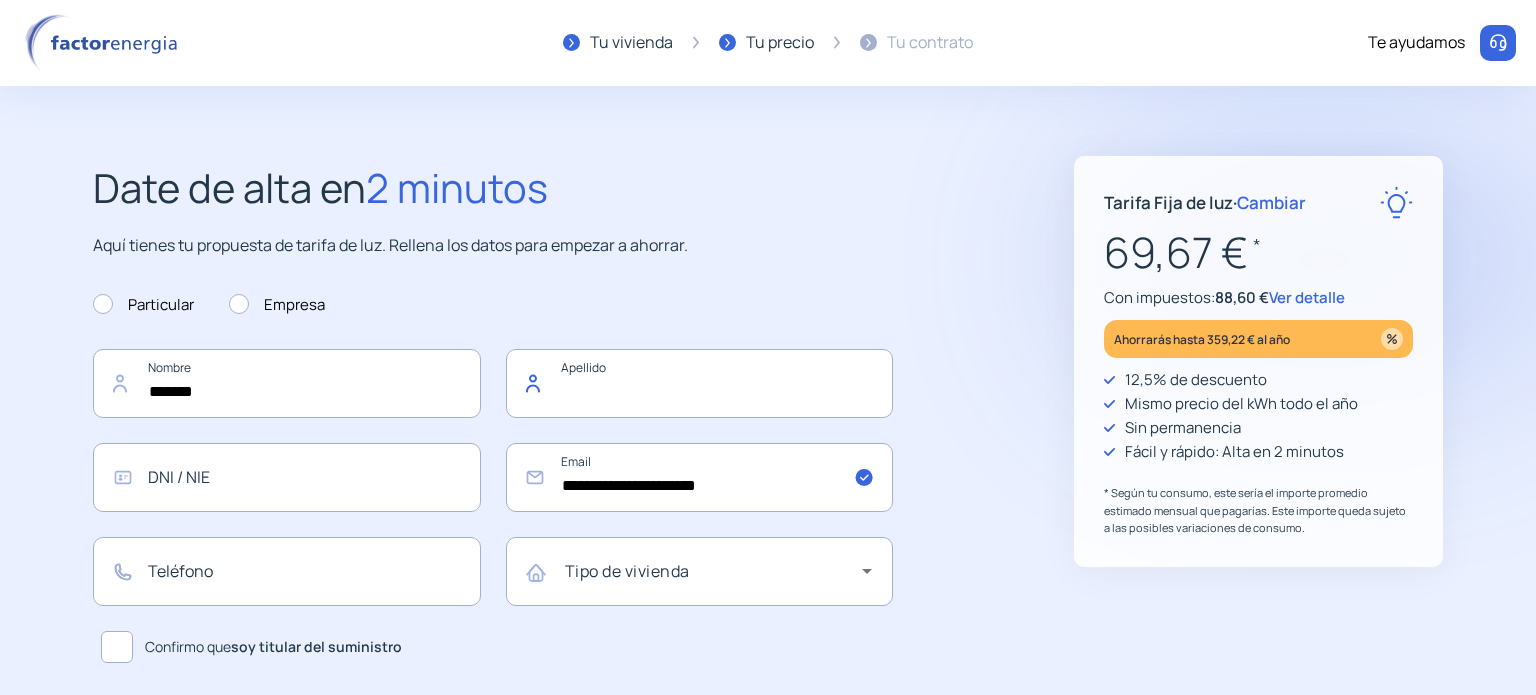 type on "**********" 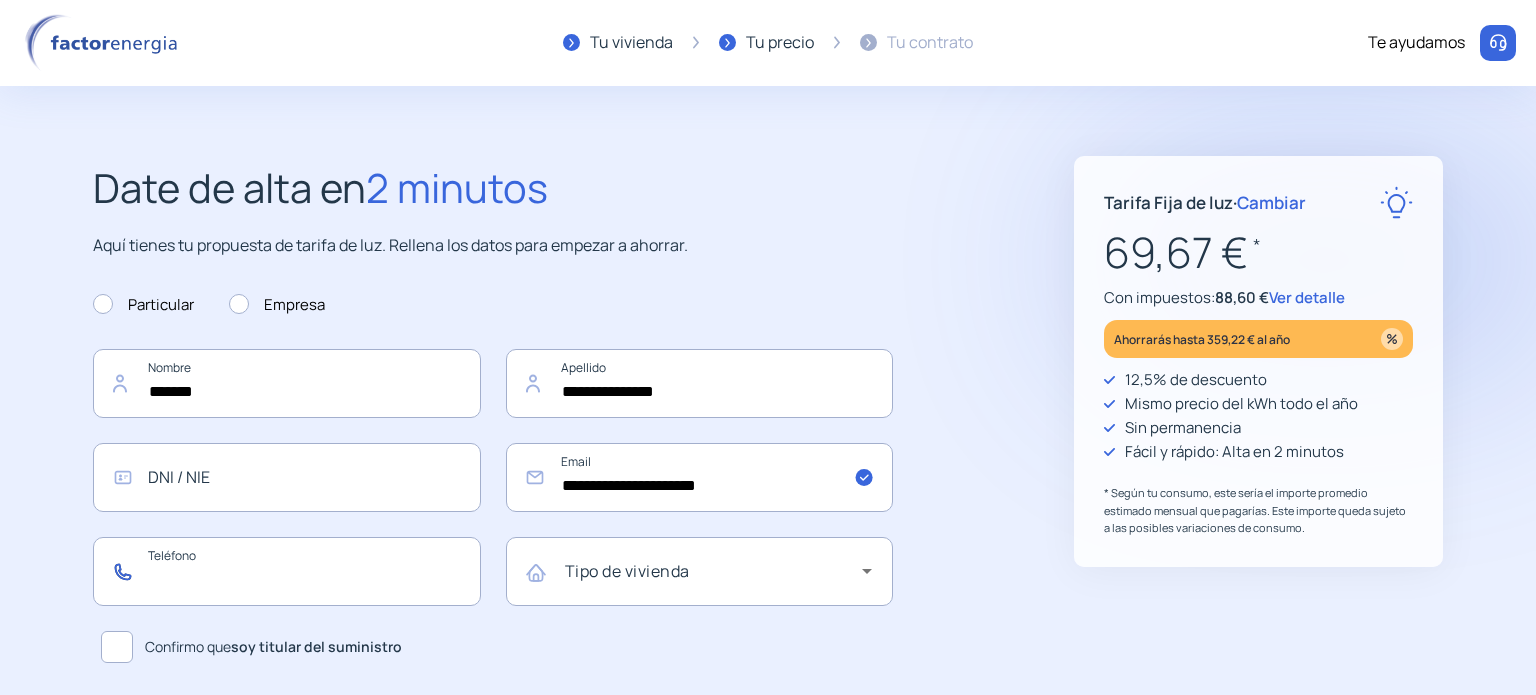 type on "*********" 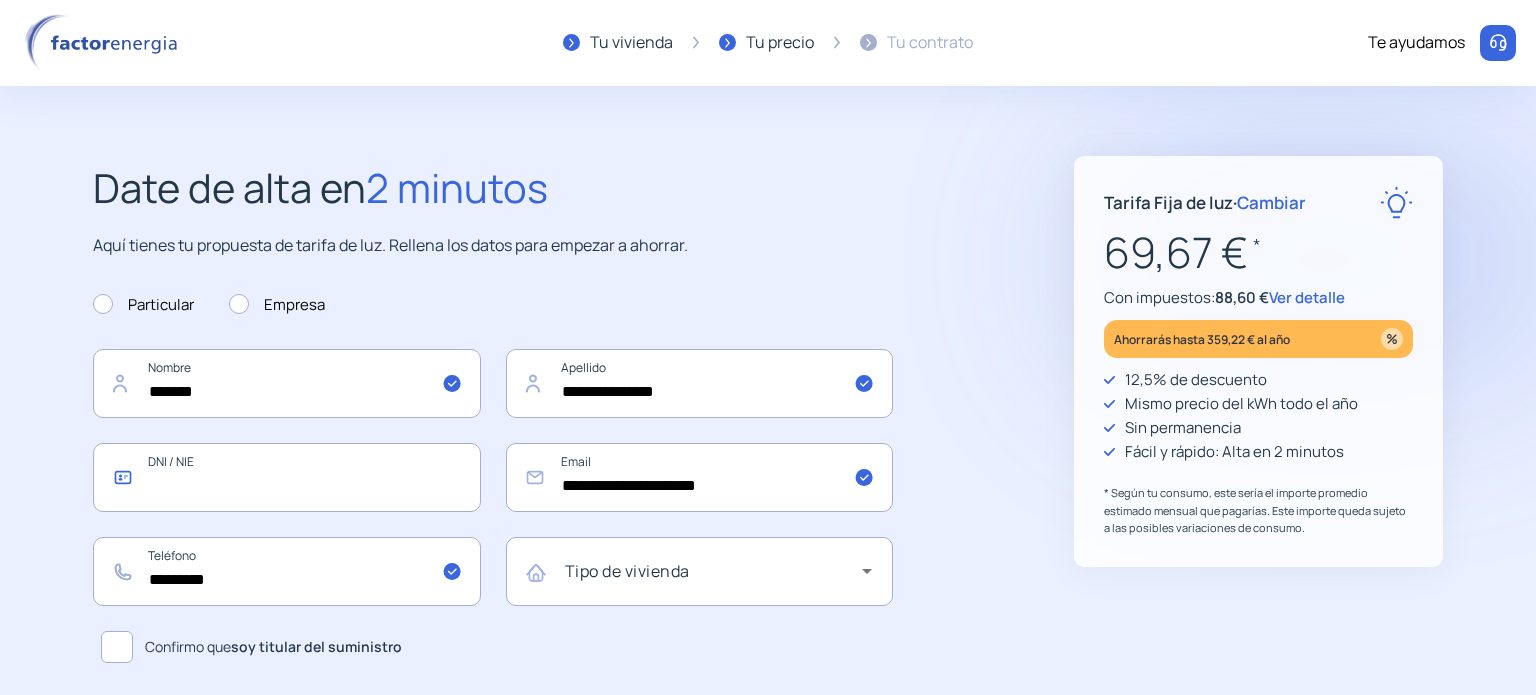 click at bounding box center [287, 477] 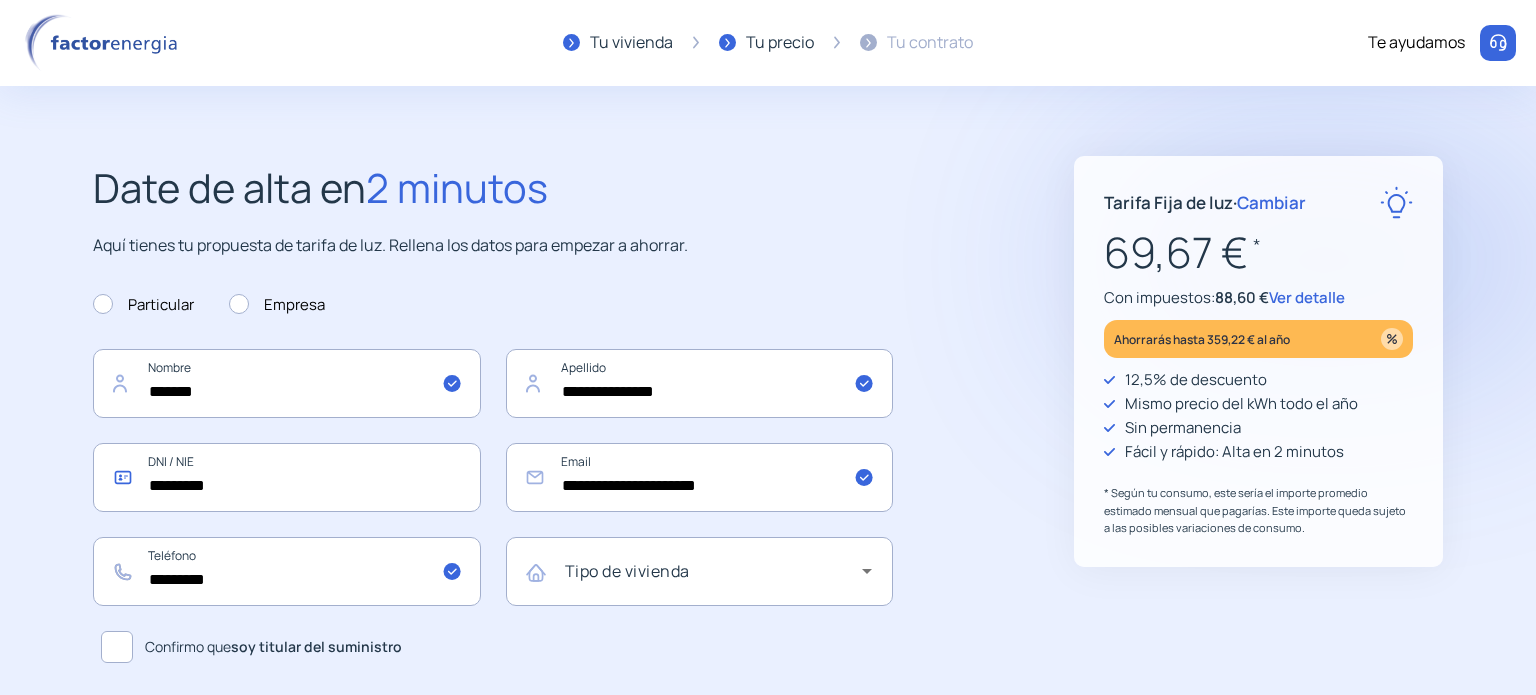 scroll, scrollTop: 300, scrollLeft: 0, axis: vertical 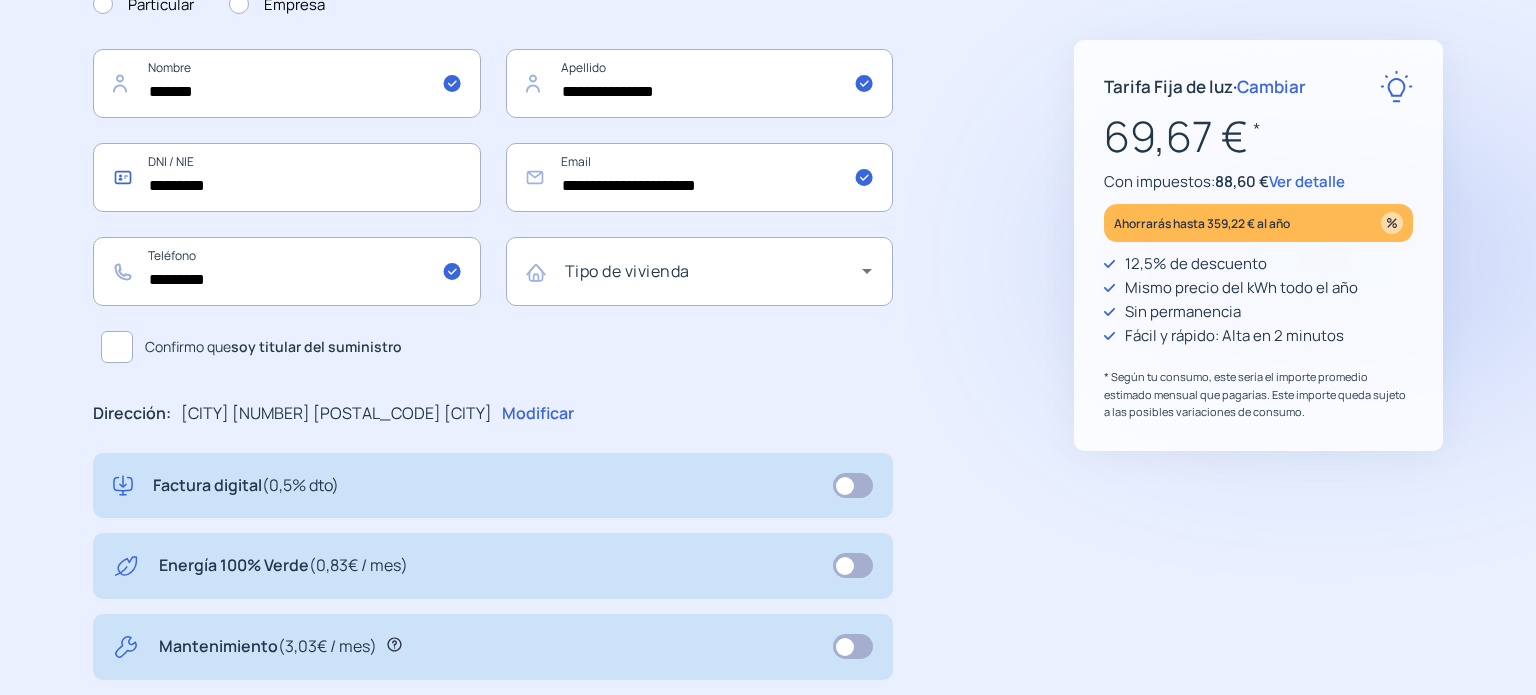 type on "*********" 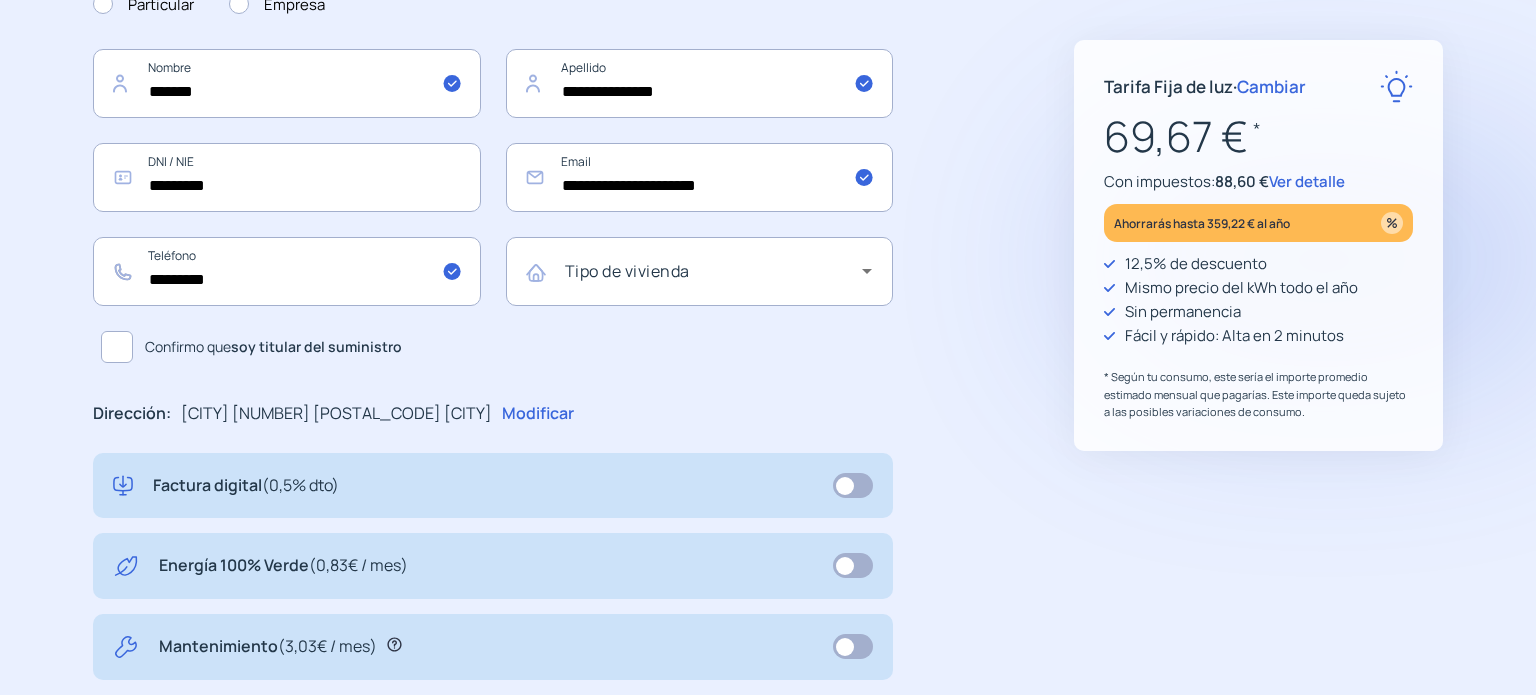 click at bounding box center (117, 347) 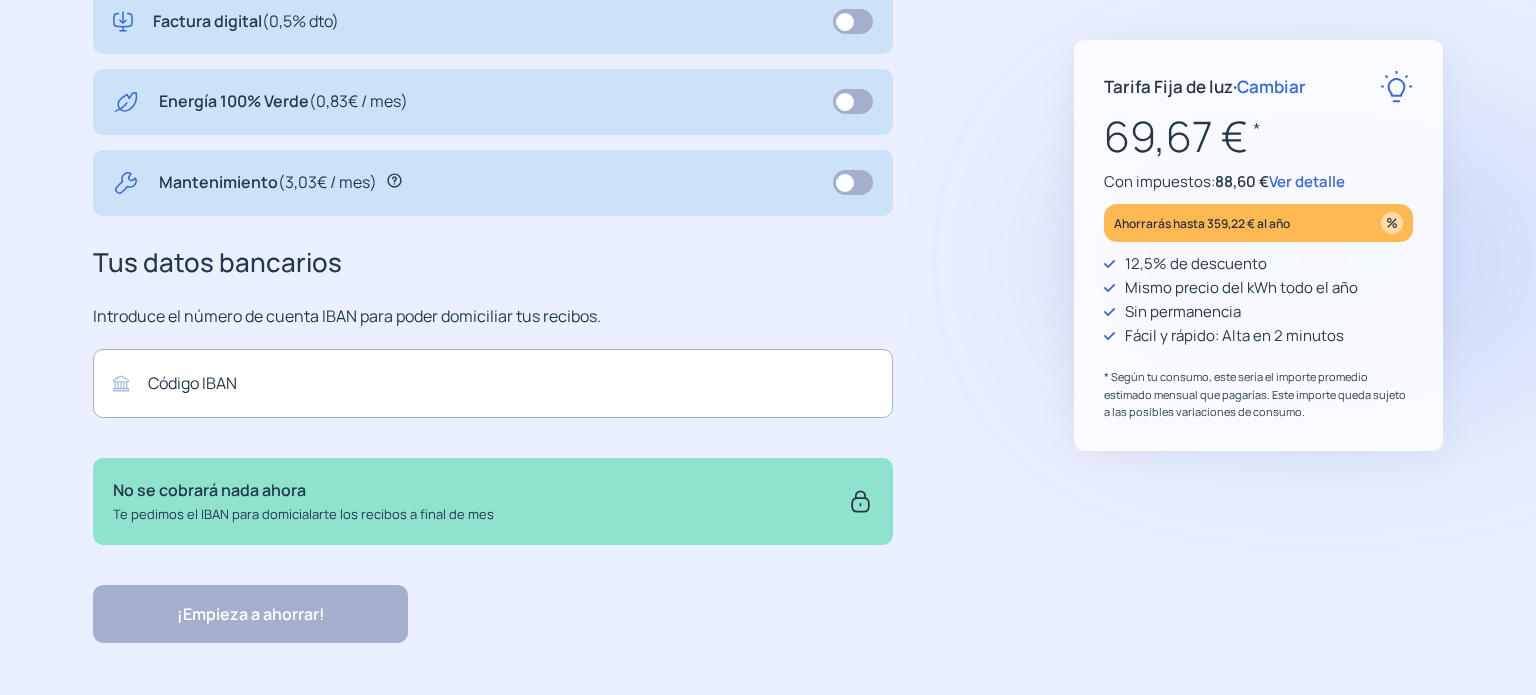 scroll, scrollTop: 781, scrollLeft: 0, axis: vertical 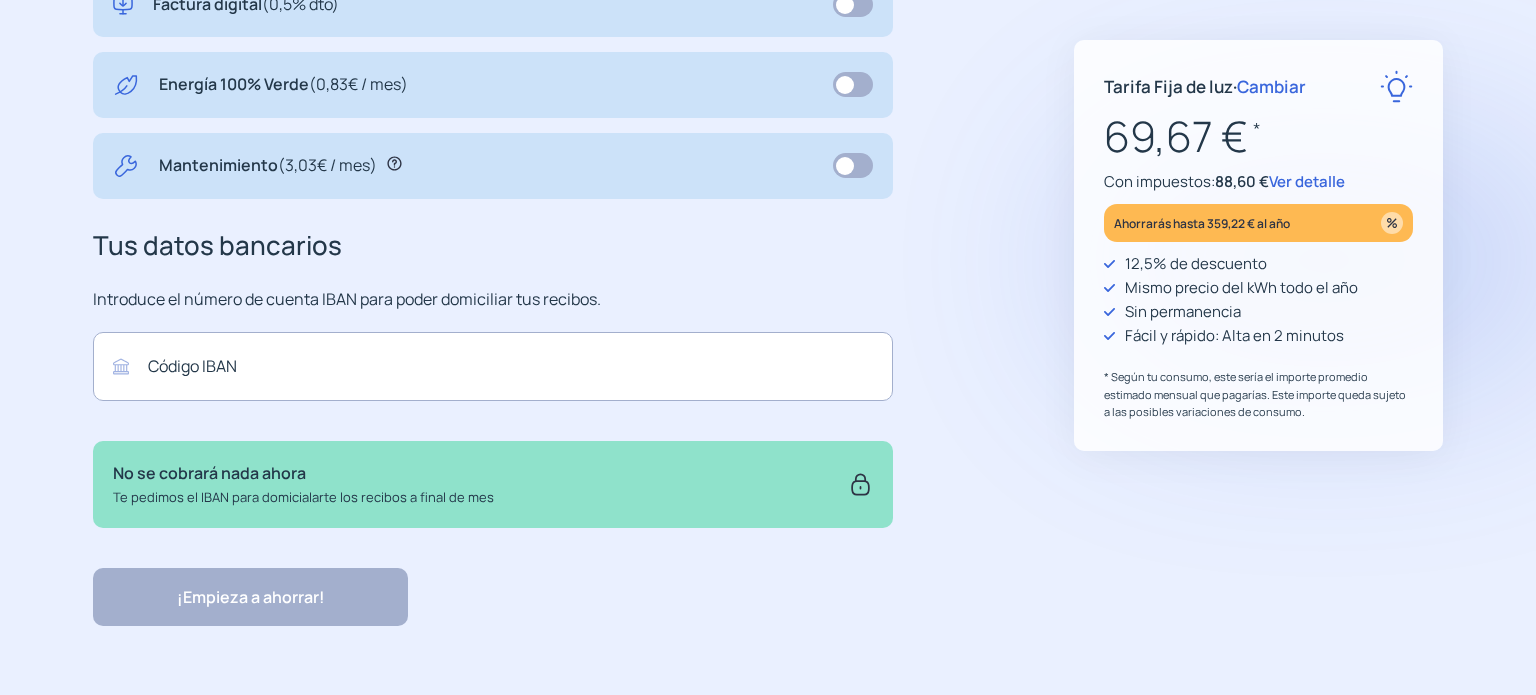 click on "¡Empieza a ahorrar! "Excelente servicio y atención al cliente" "Respeto por el cliente y variedad de tarifas" "Todo genial y muy rápido" "Rapidez y buen trato al cliente"" at bounding box center (493, 597) 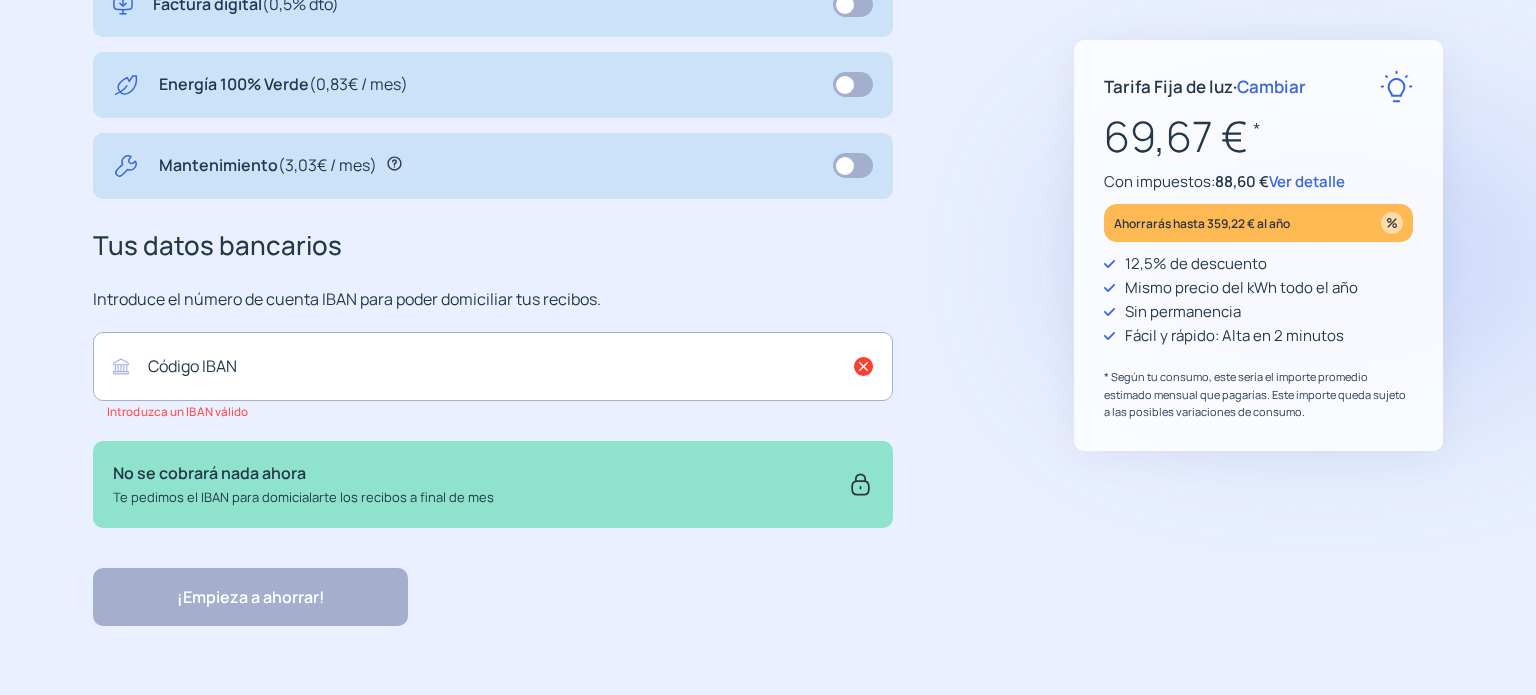 click on "**********" at bounding box center (543, 0) 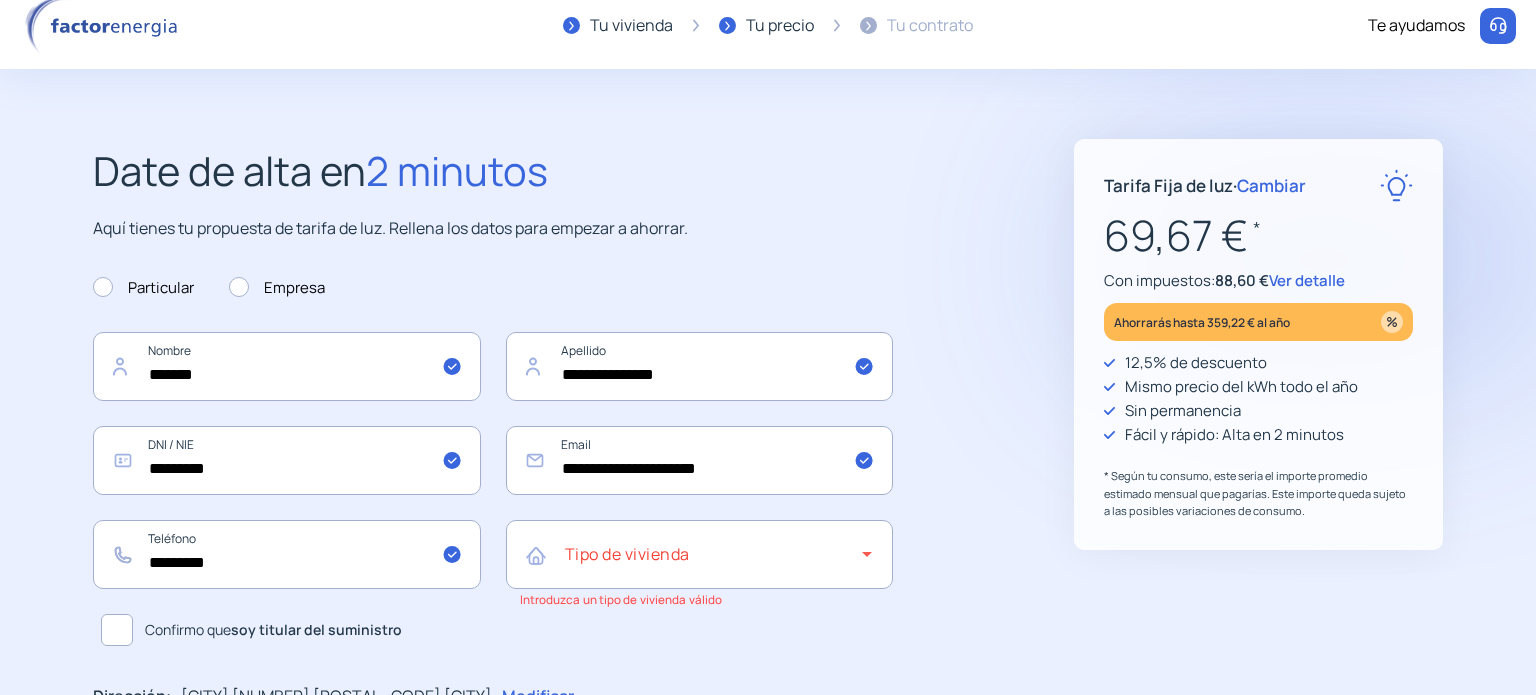 scroll, scrollTop: 0, scrollLeft: 0, axis: both 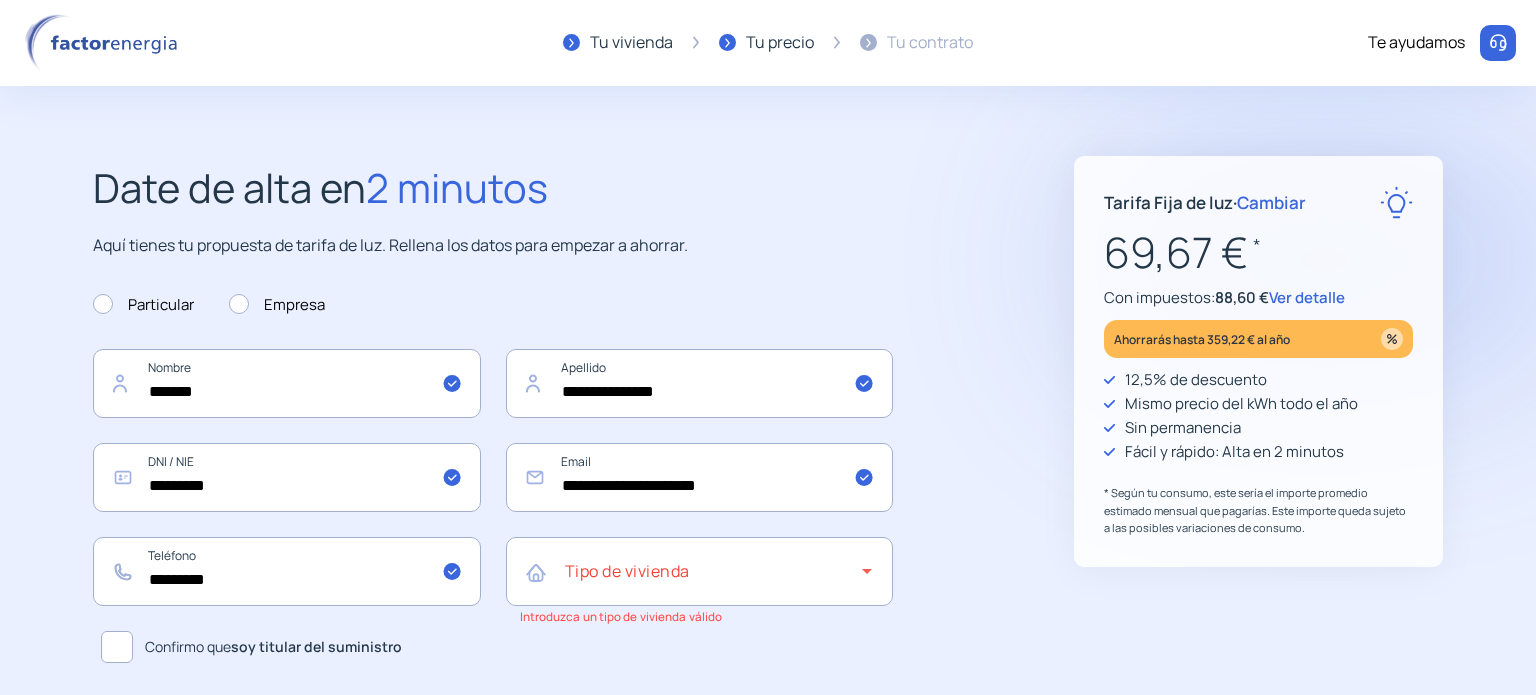click at bounding box center (105, 43) 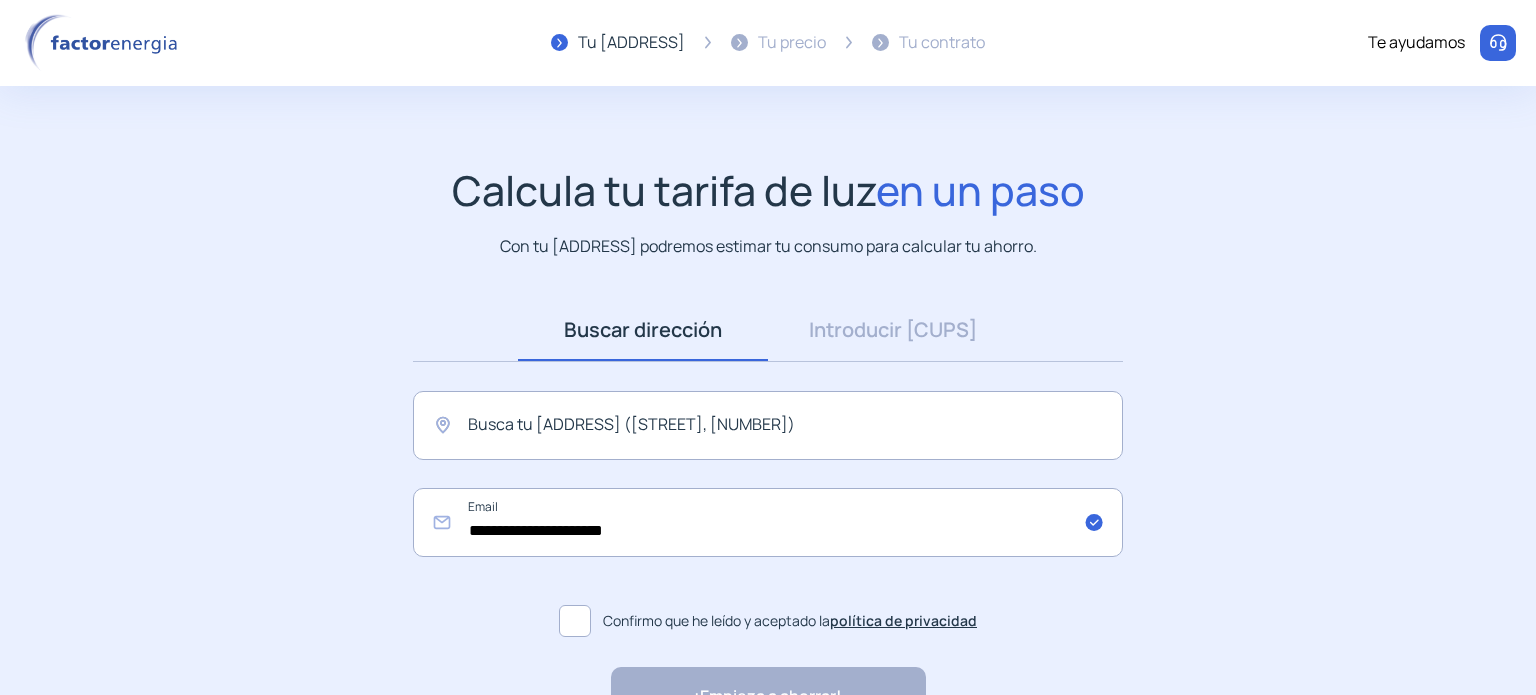 scroll, scrollTop: 0, scrollLeft: 0, axis: both 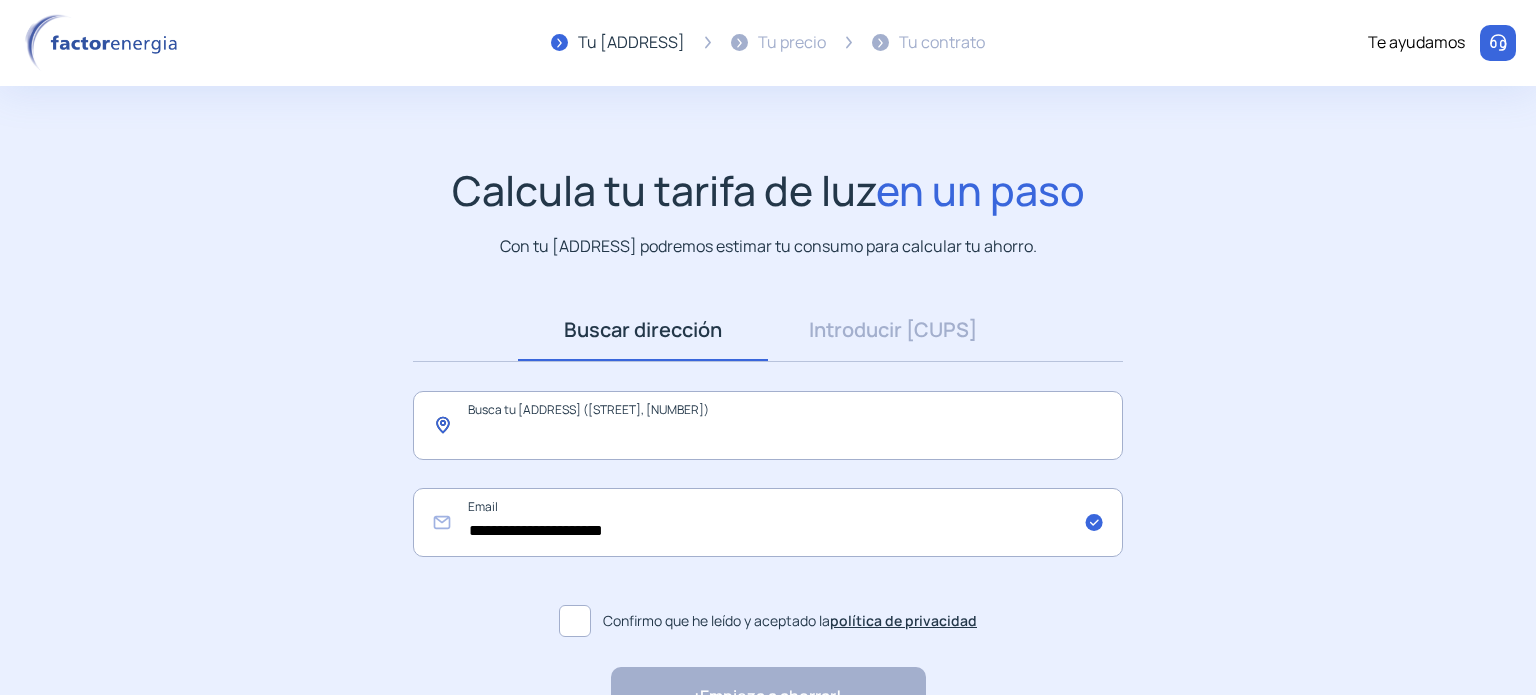 click at bounding box center [768, 425] 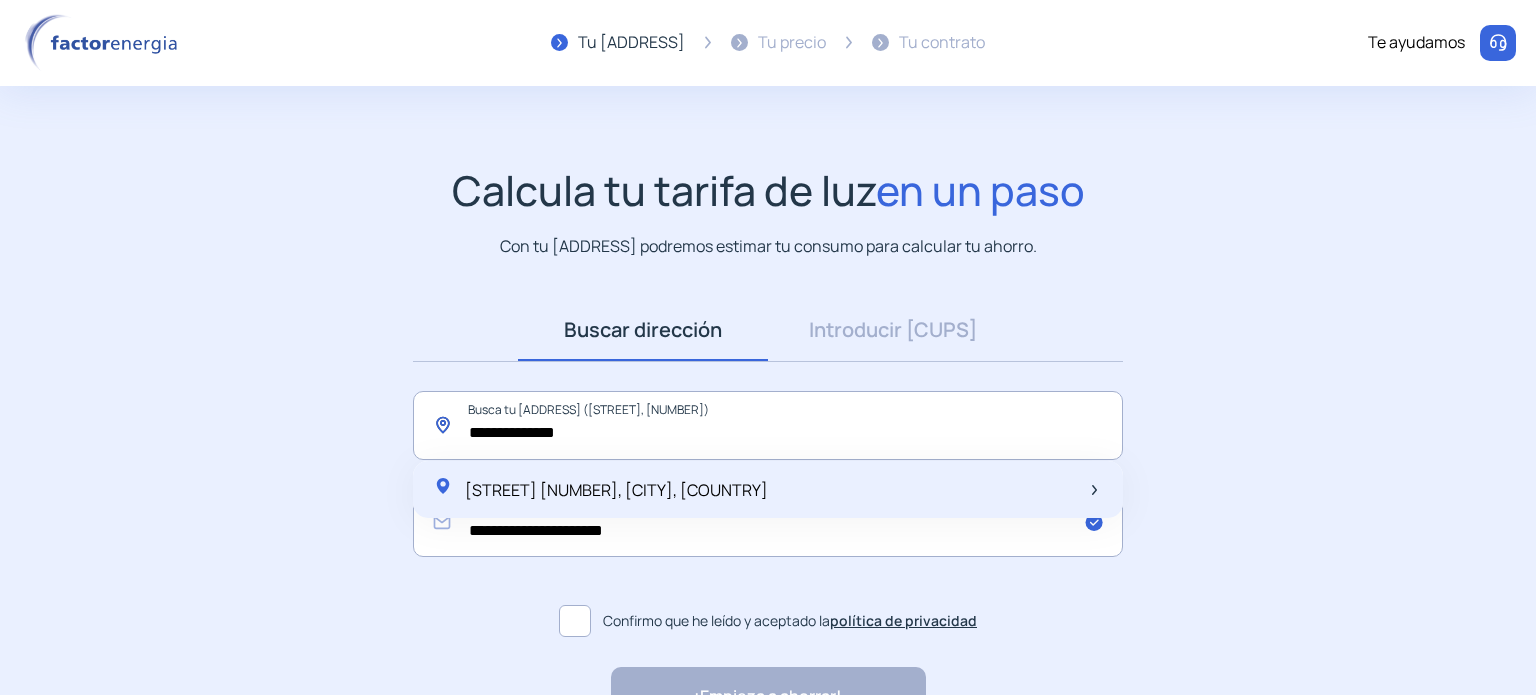 type on "**********" 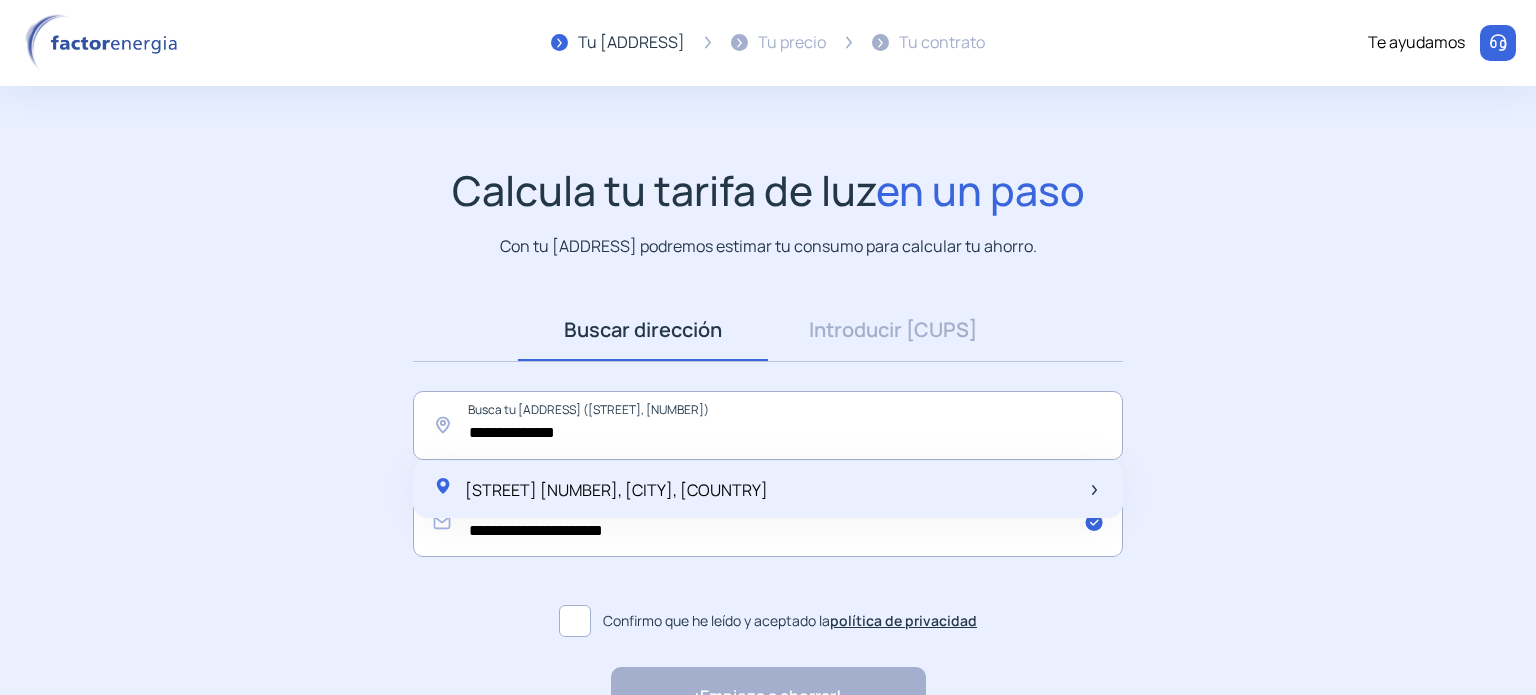 click on "Carrer [STREET], [NUMBER], [CITY], [COUNTRY]" at bounding box center (616, 490) 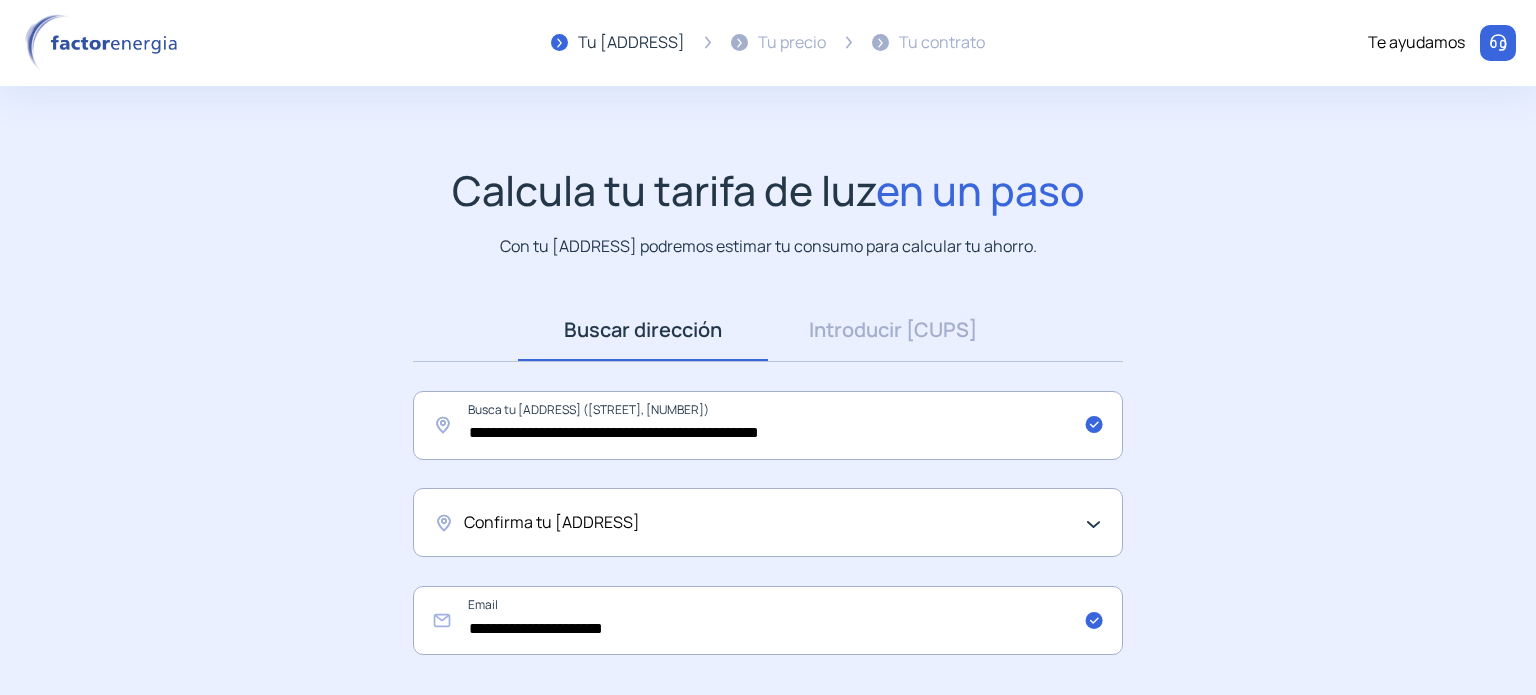 click on "Confirma tu dirección" at bounding box center (768, 522) 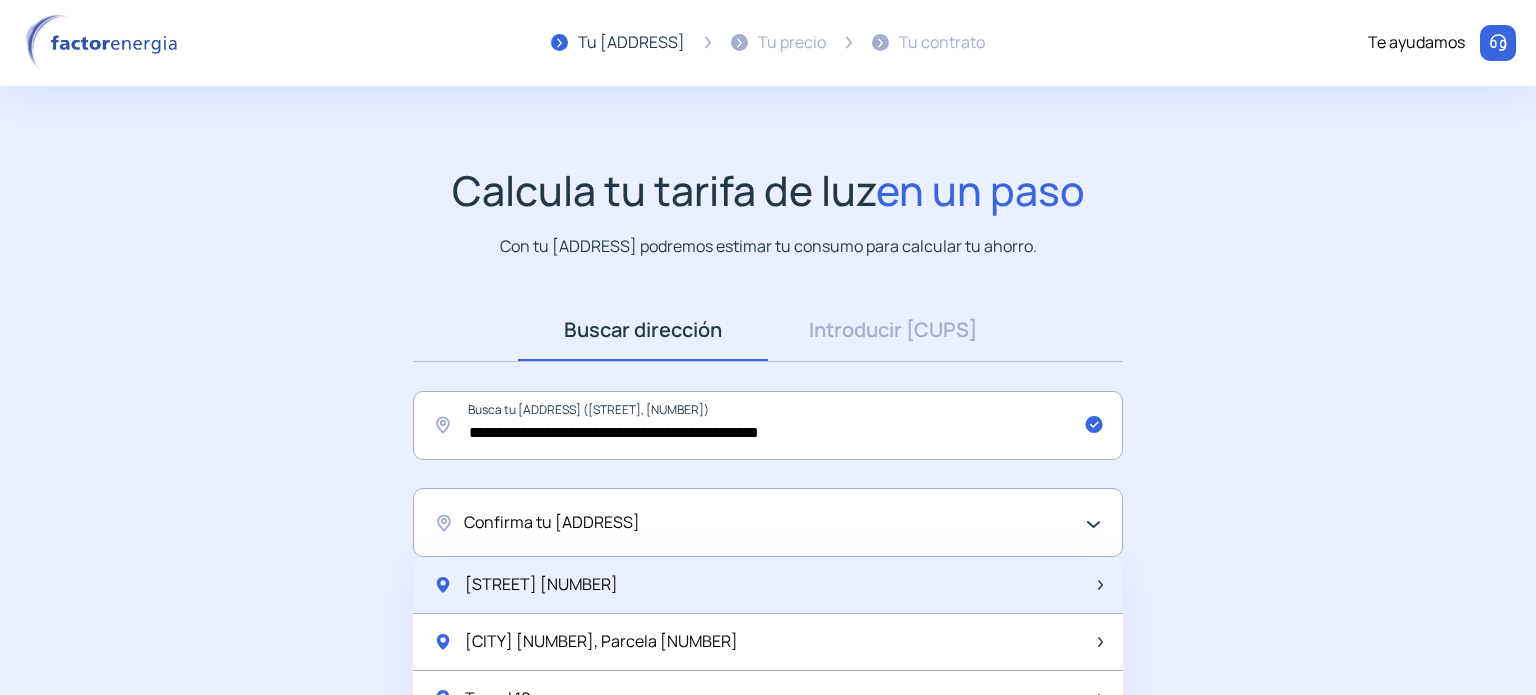 click on "[STREET] [NUMBER]" at bounding box center [768, 585] 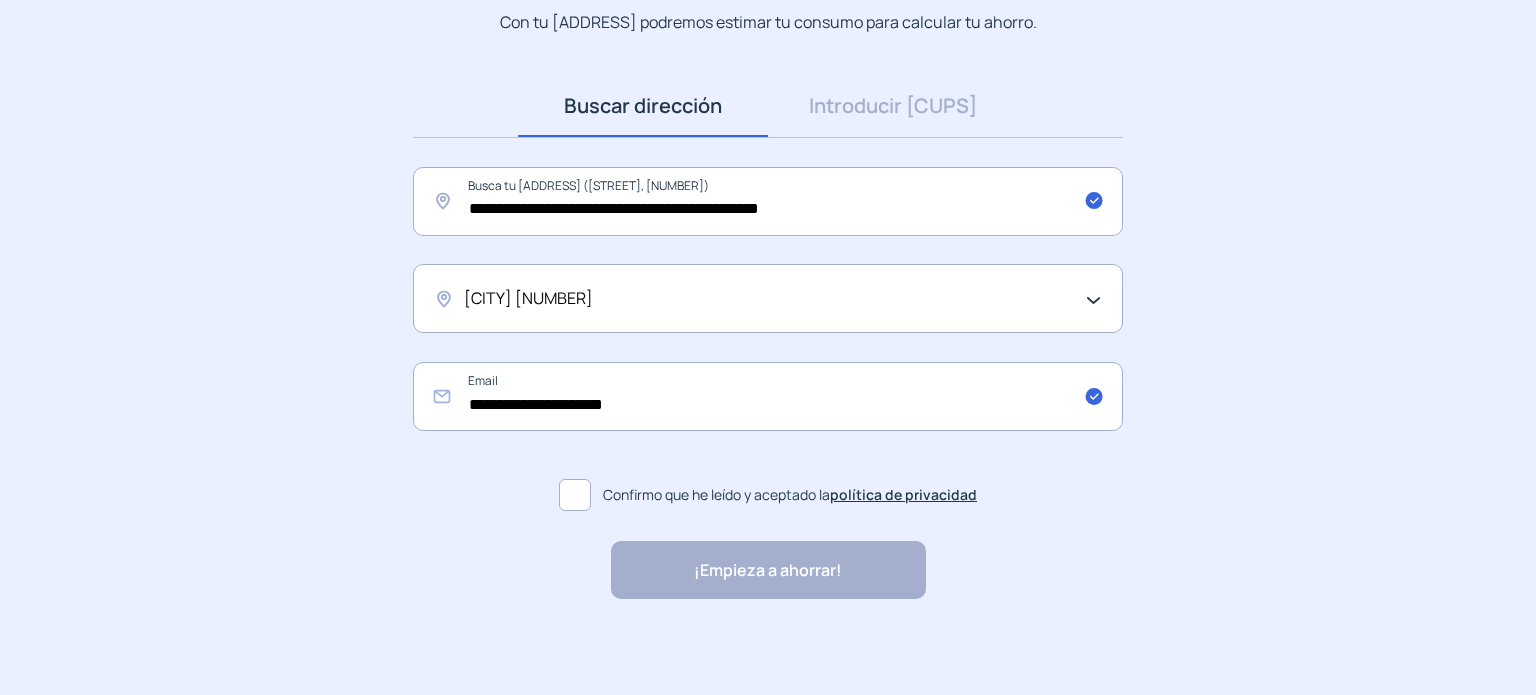 scroll, scrollTop: 228, scrollLeft: 0, axis: vertical 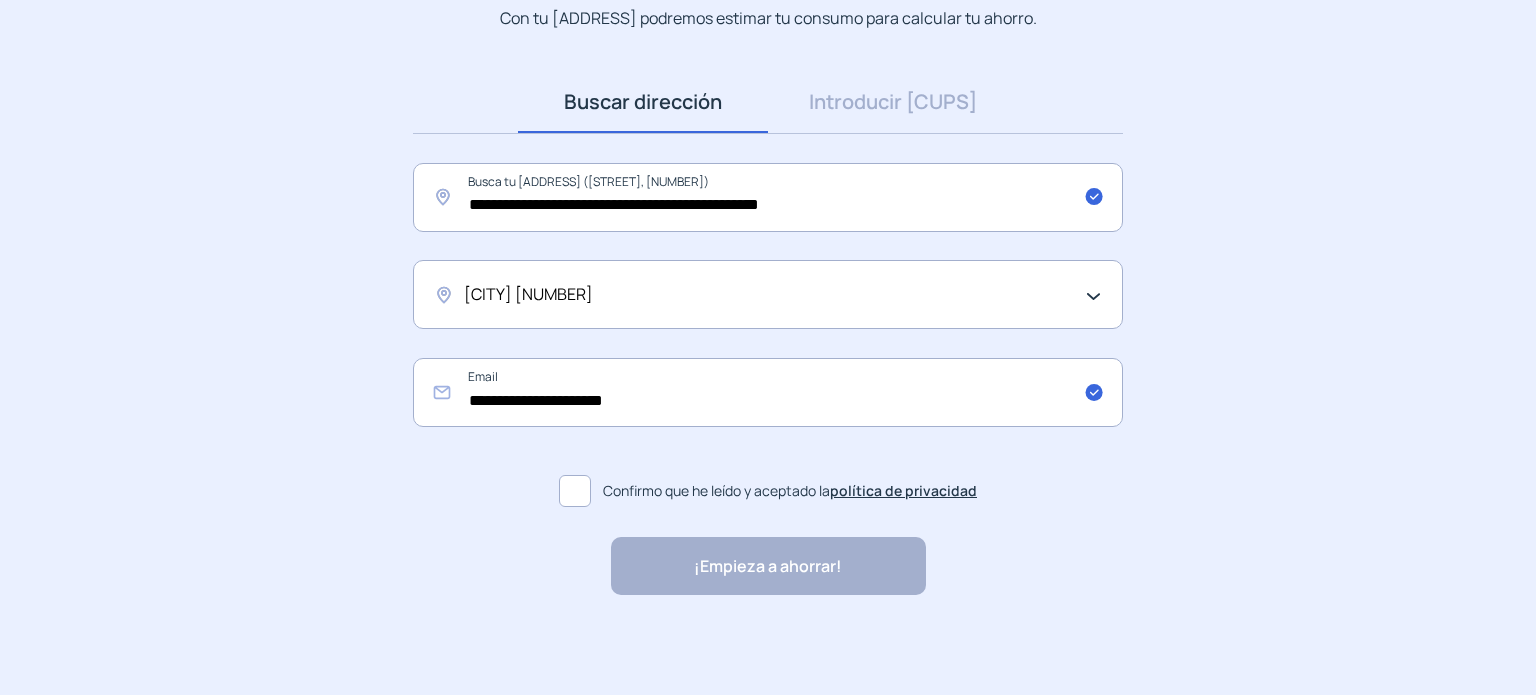 click on "[CITY] [NUMBER]" at bounding box center (763, 295) 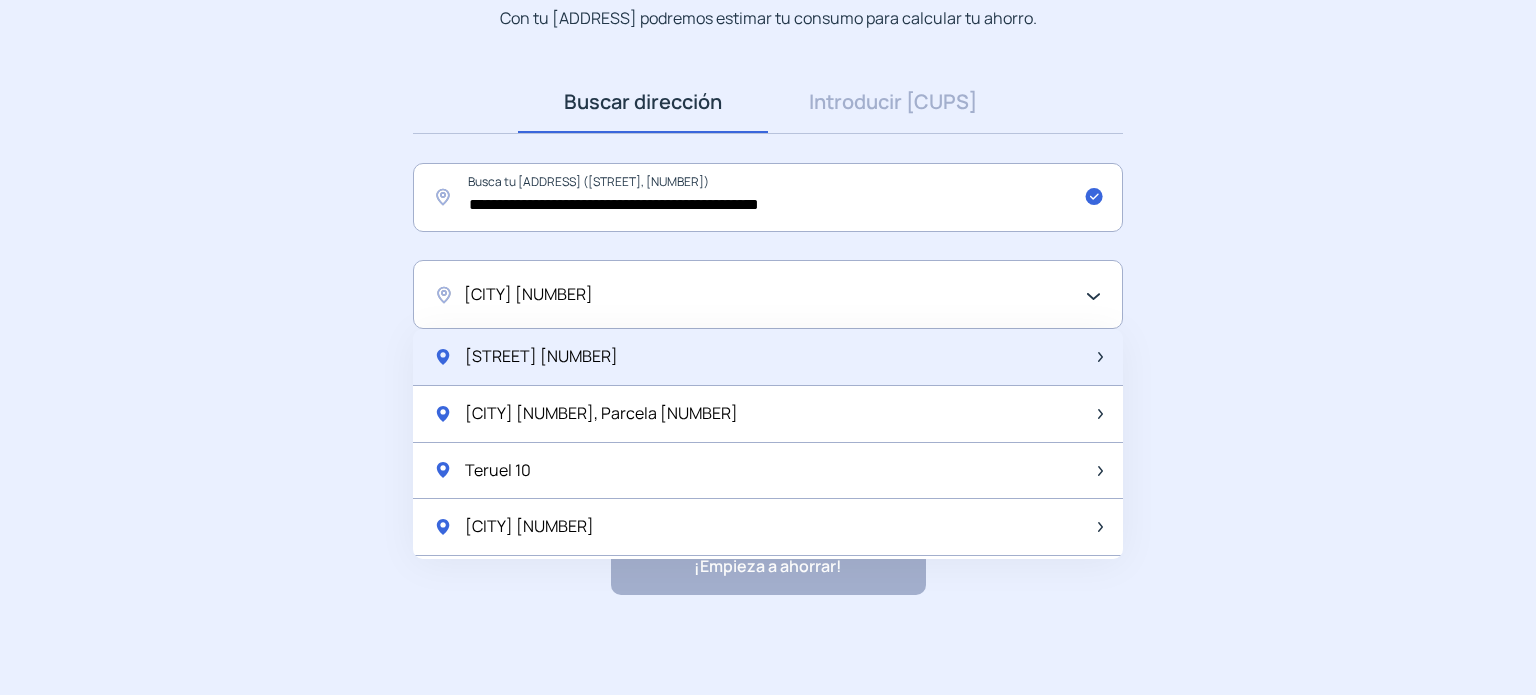click on "[STREET] [NUMBER]" at bounding box center [541, 357] 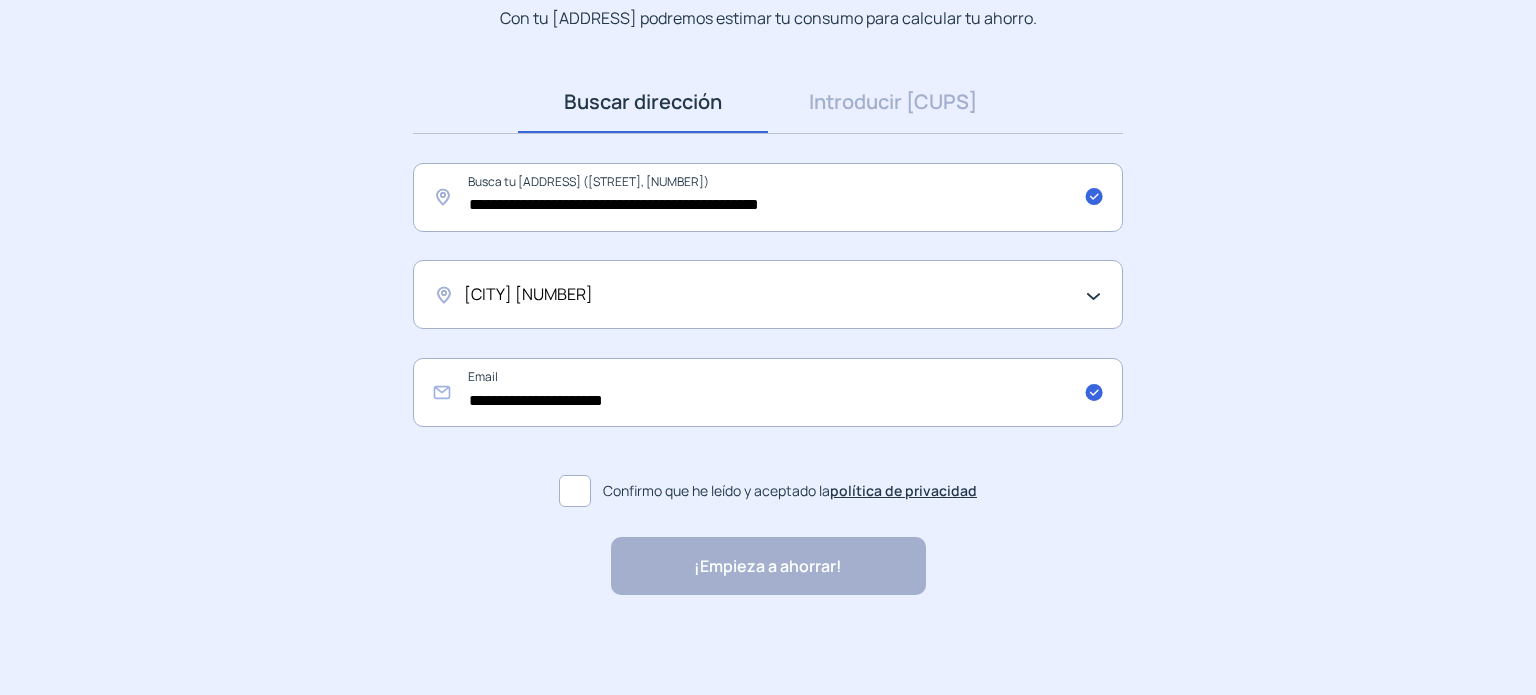 click at bounding box center [575, 491] 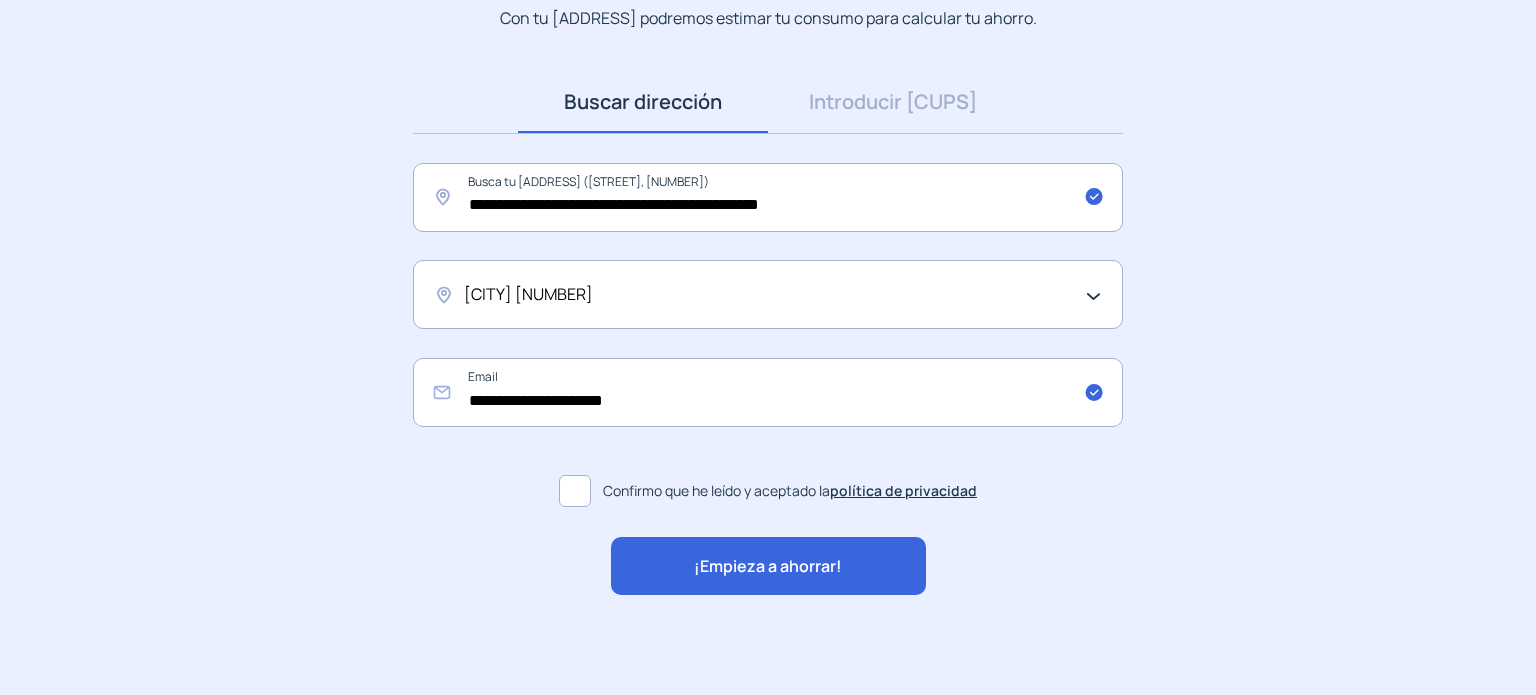 click on "¡Empieza a ahorrar!" at bounding box center (768, 567) 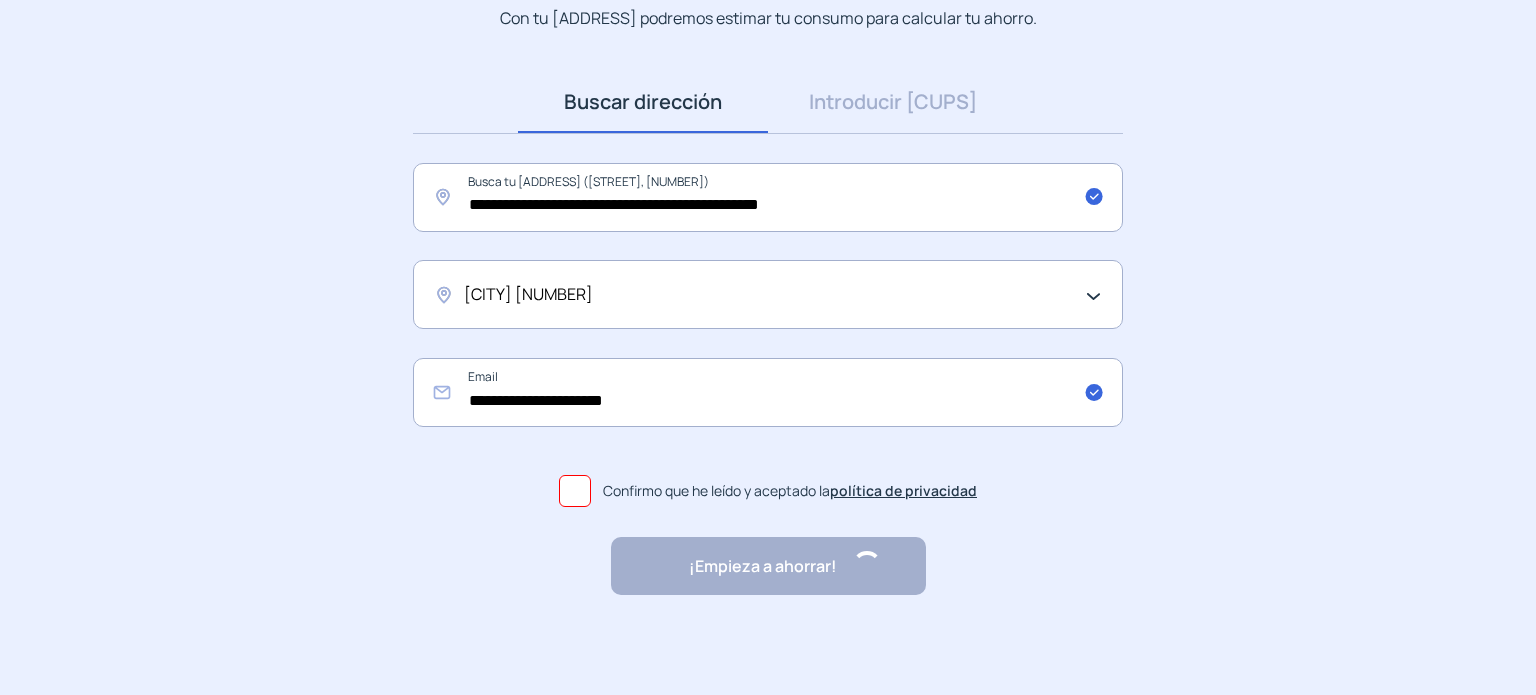 scroll, scrollTop: 0, scrollLeft: 0, axis: both 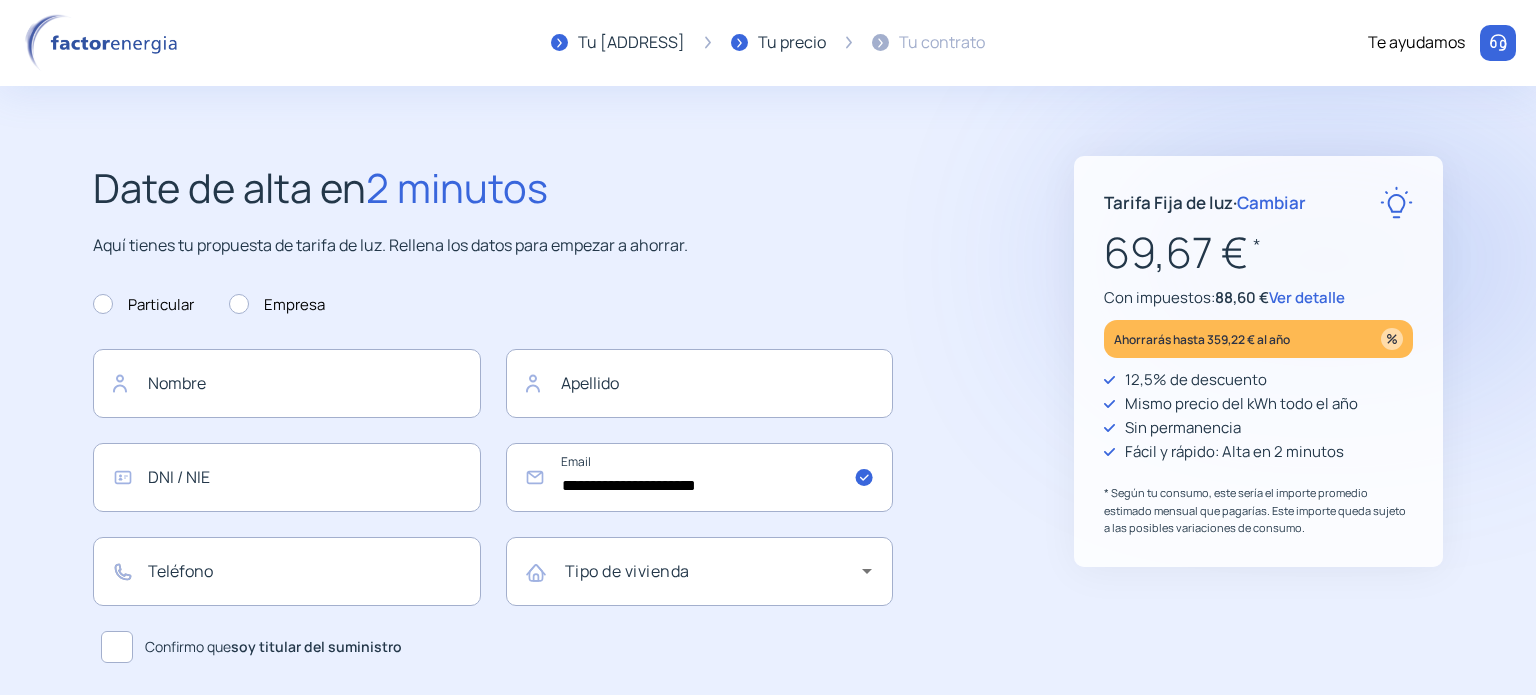 click on "**********" at bounding box center (768, 738) 